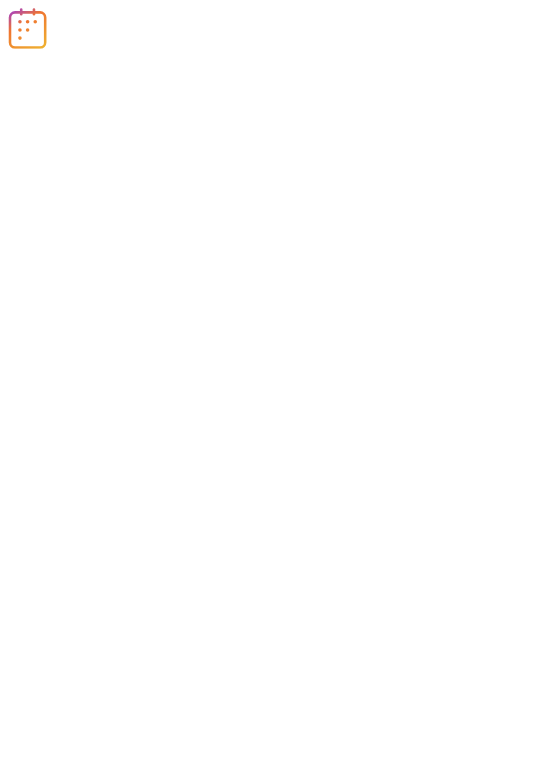 scroll, scrollTop: 0, scrollLeft: 0, axis: both 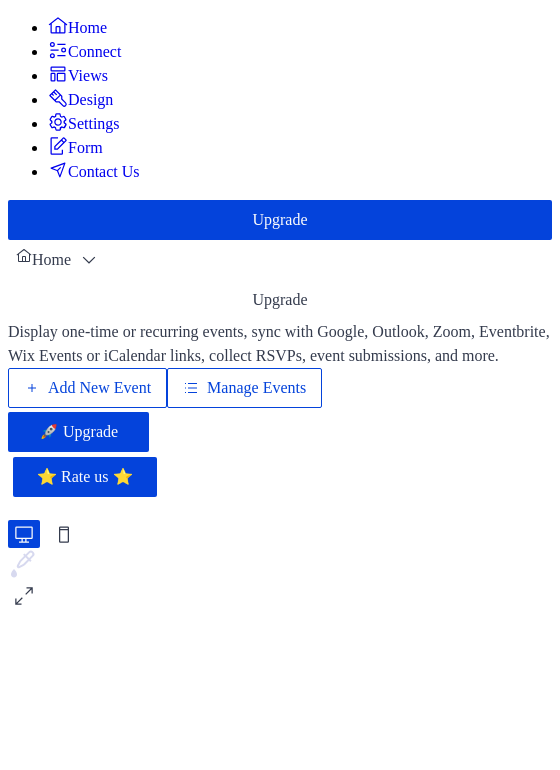 click on "Manage Events" at bounding box center (256, 388) 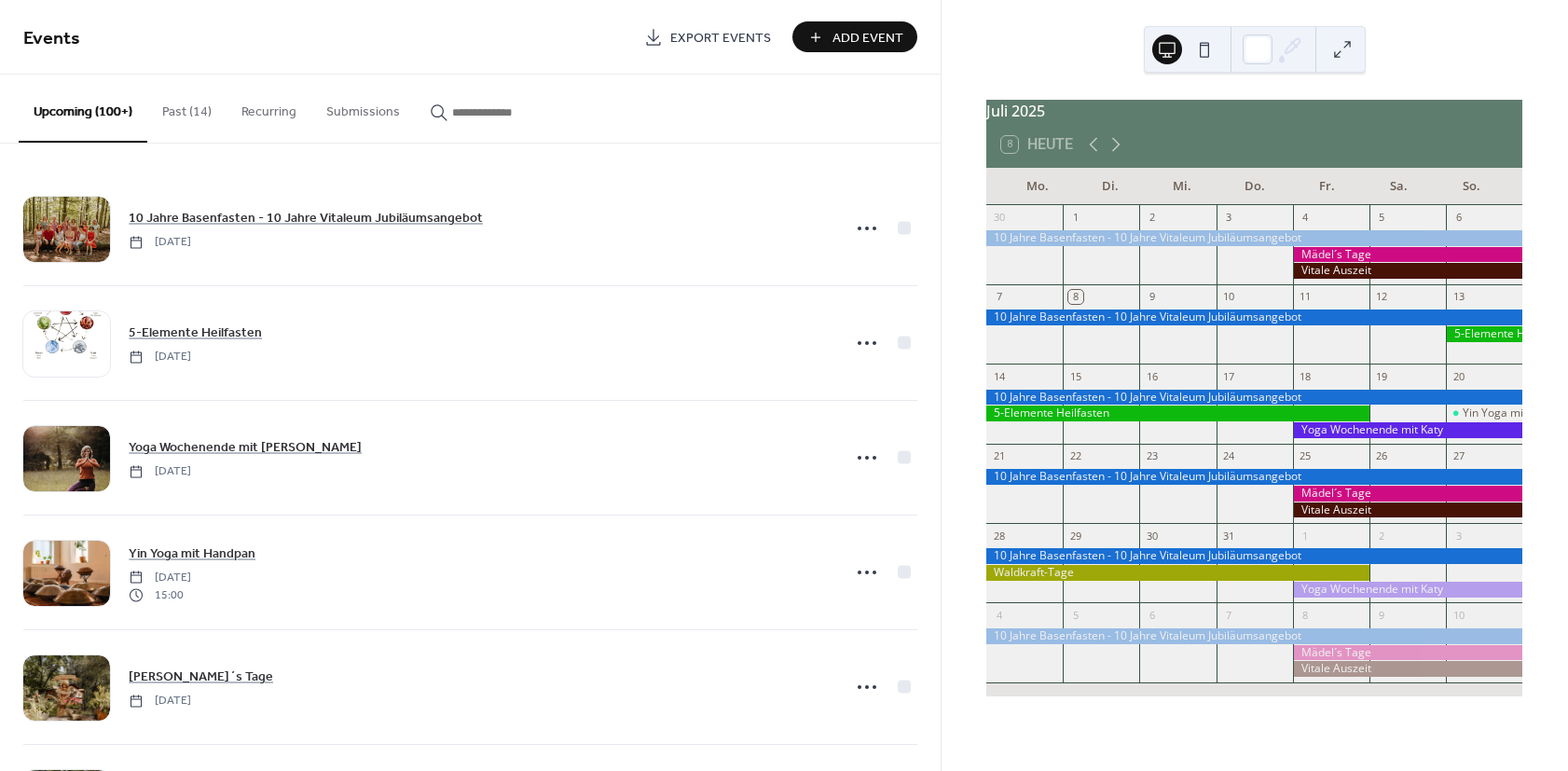 scroll, scrollTop: 0, scrollLeft: 0, axis: both 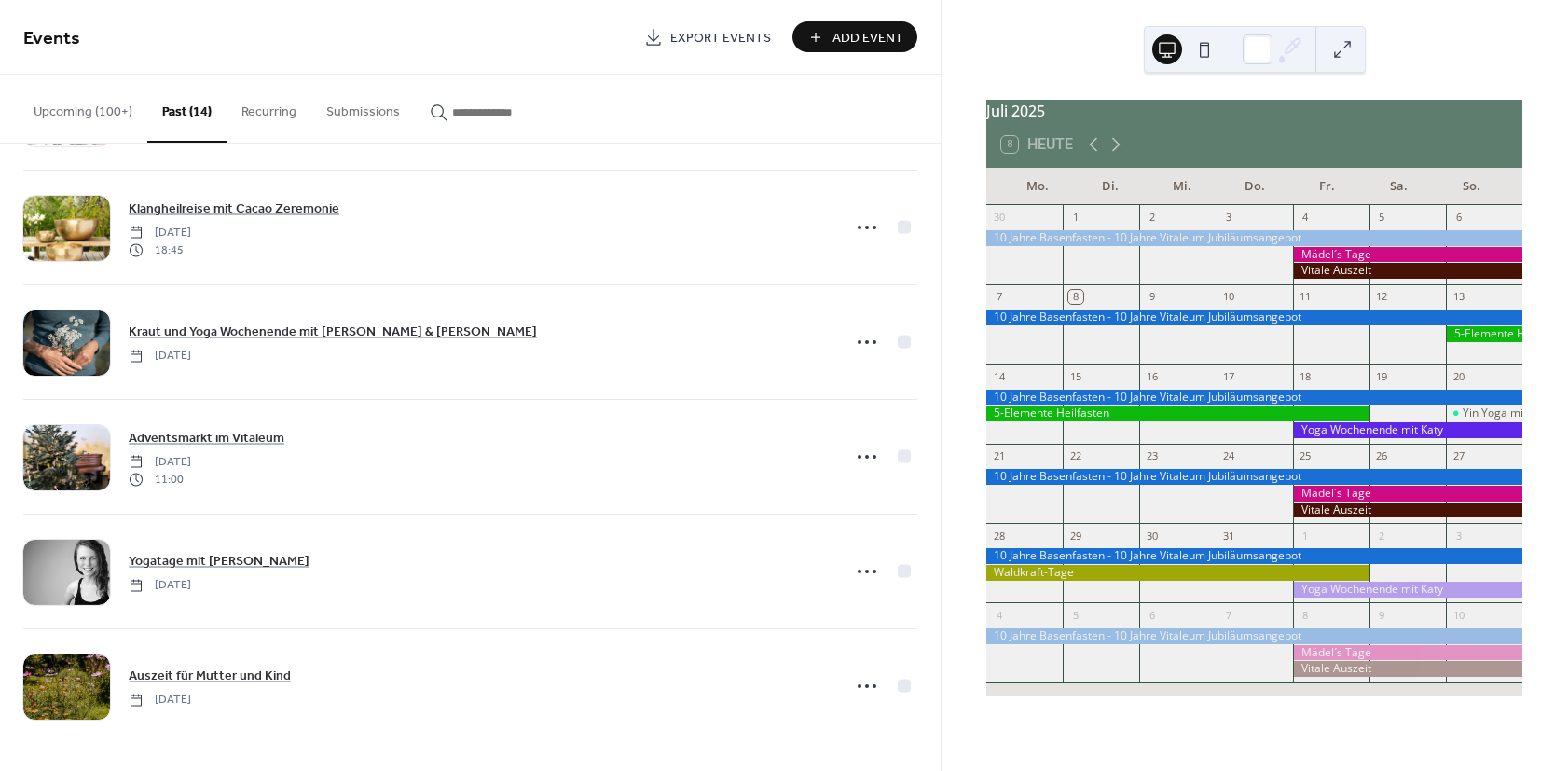 click 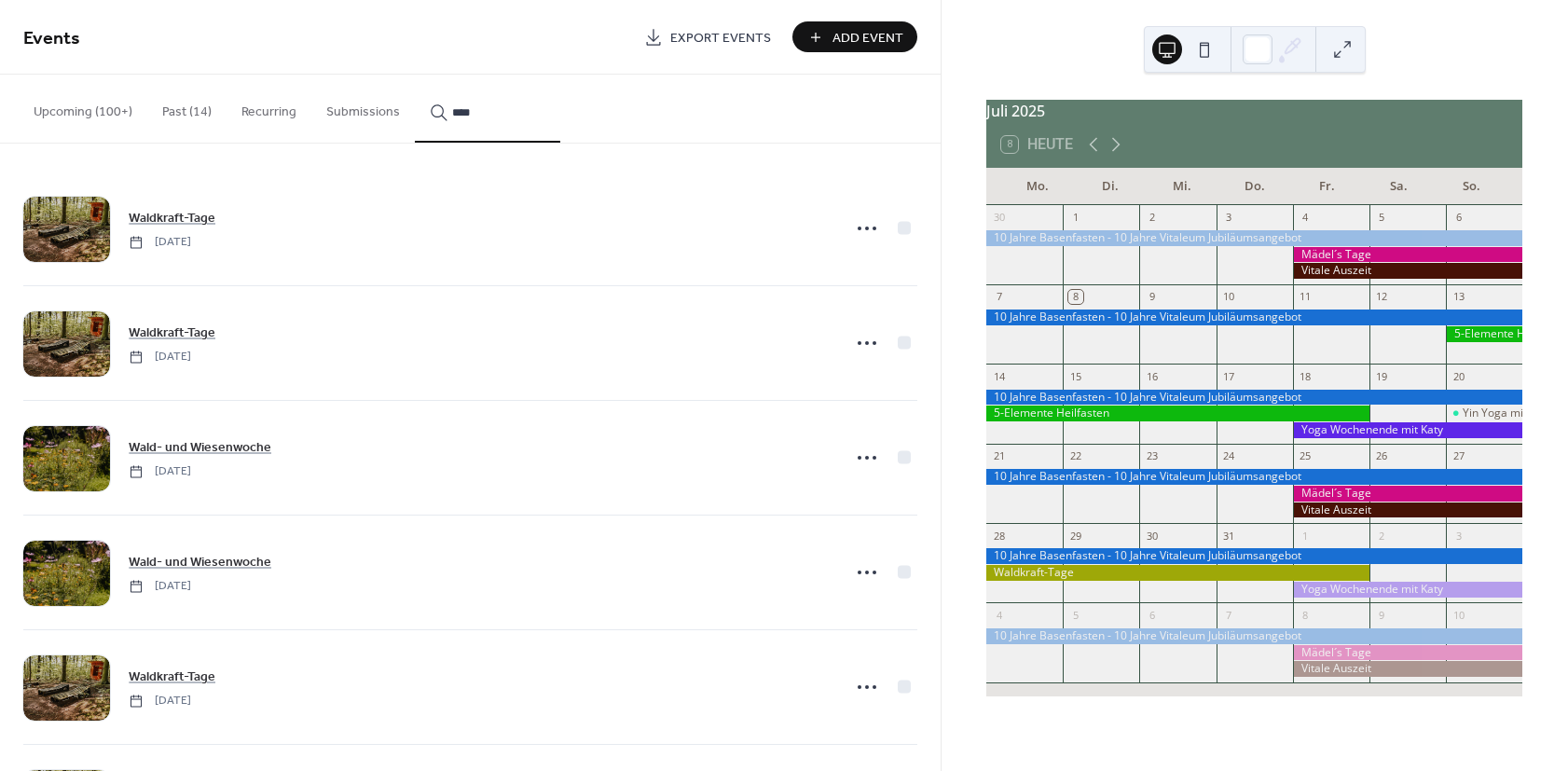 type on "****" 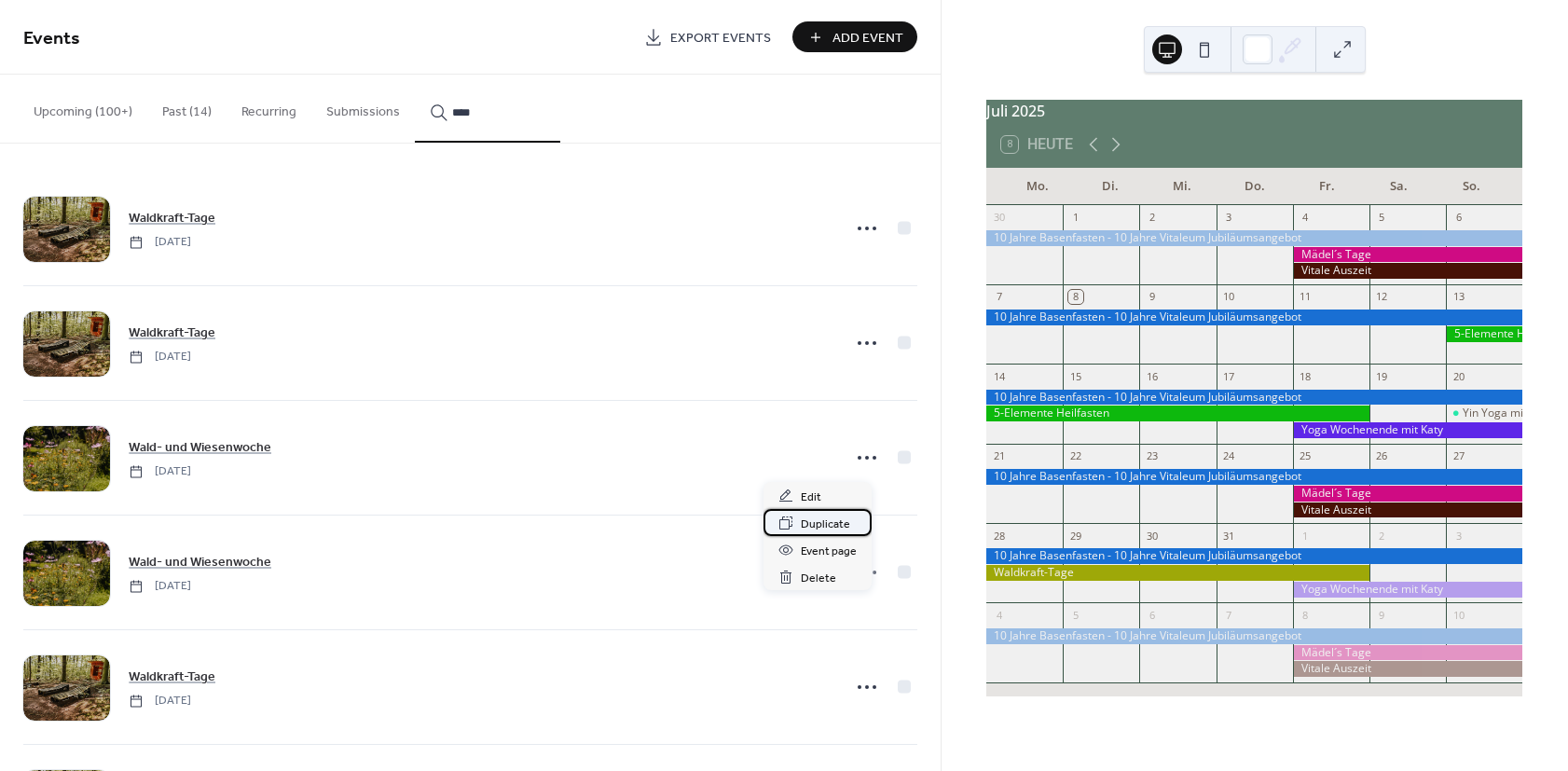 click on "Duplicate" at bounding box center [825, 524] 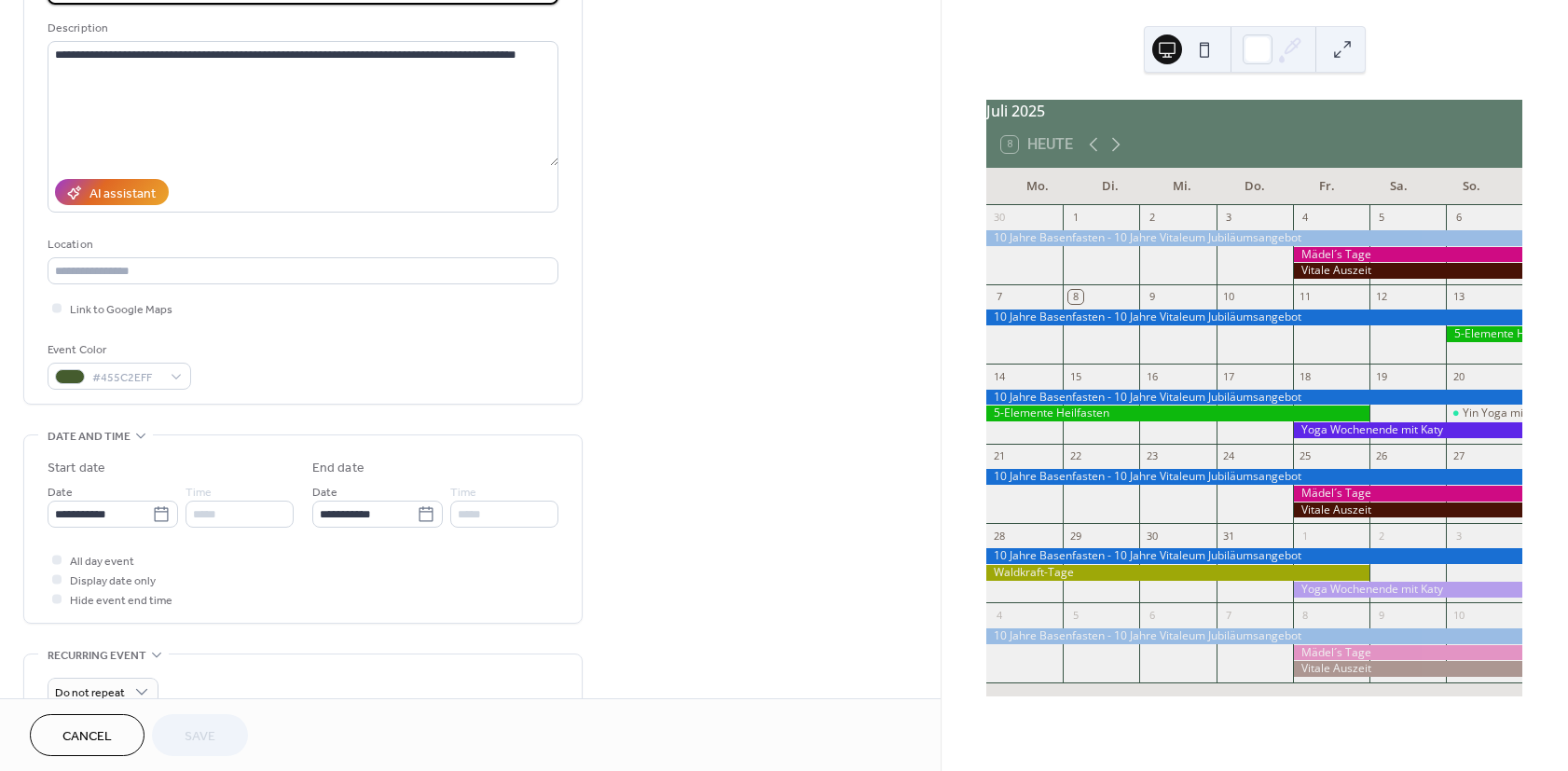 scroll, scrollTop: 224, scrollLeft: 0, axis: vertical 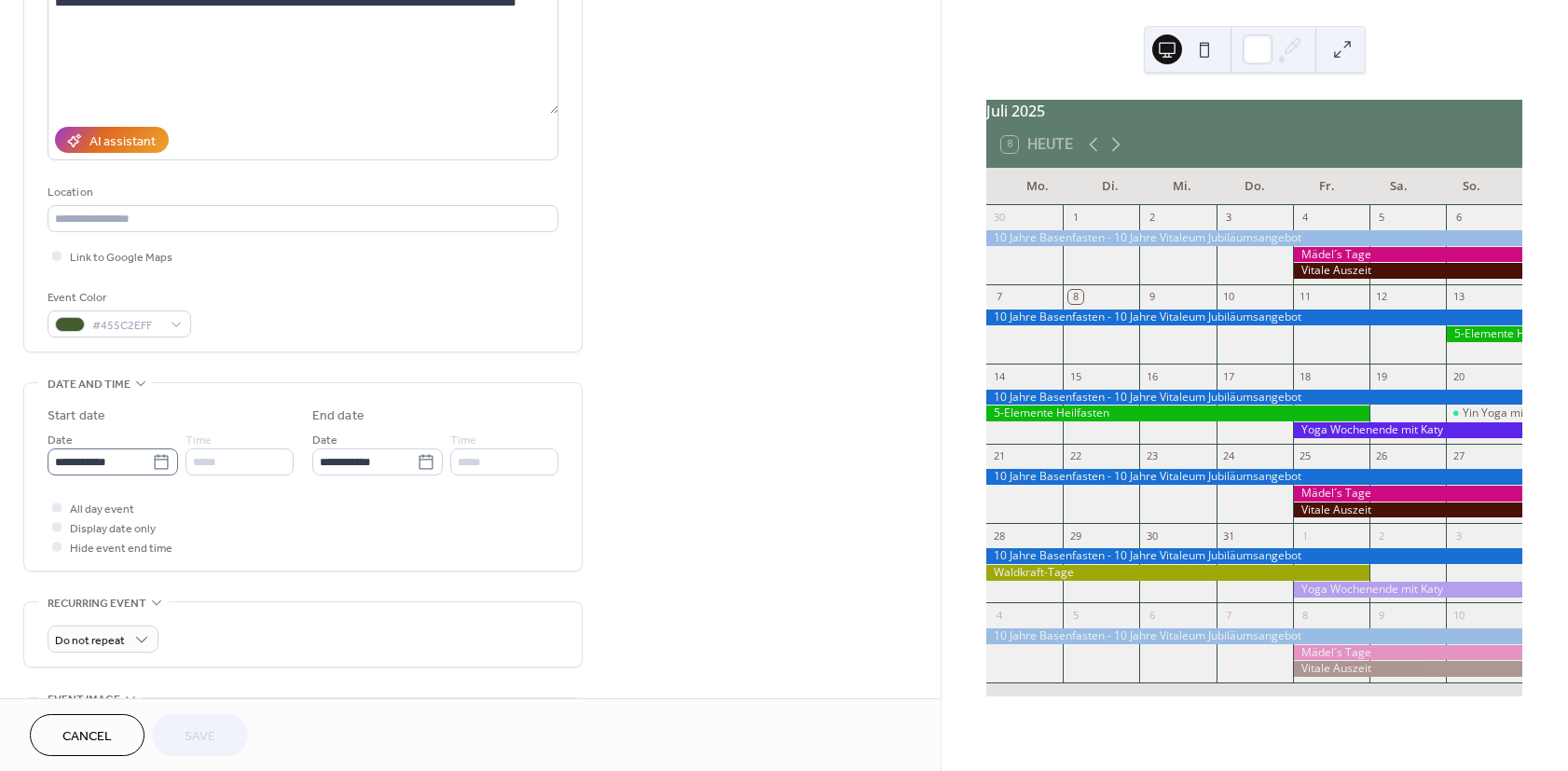 click 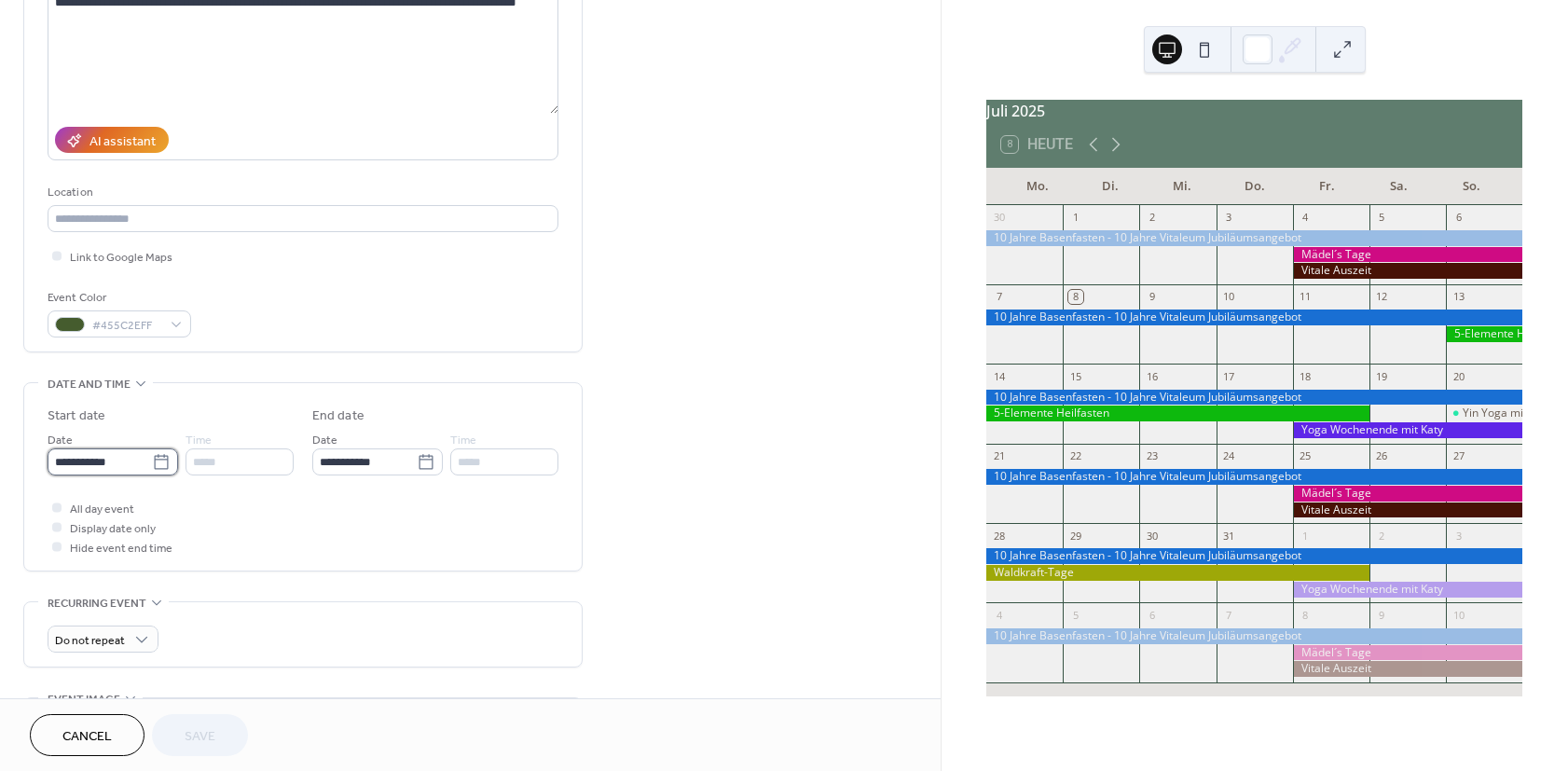 click on "**********" at bounding box center (100, 461) 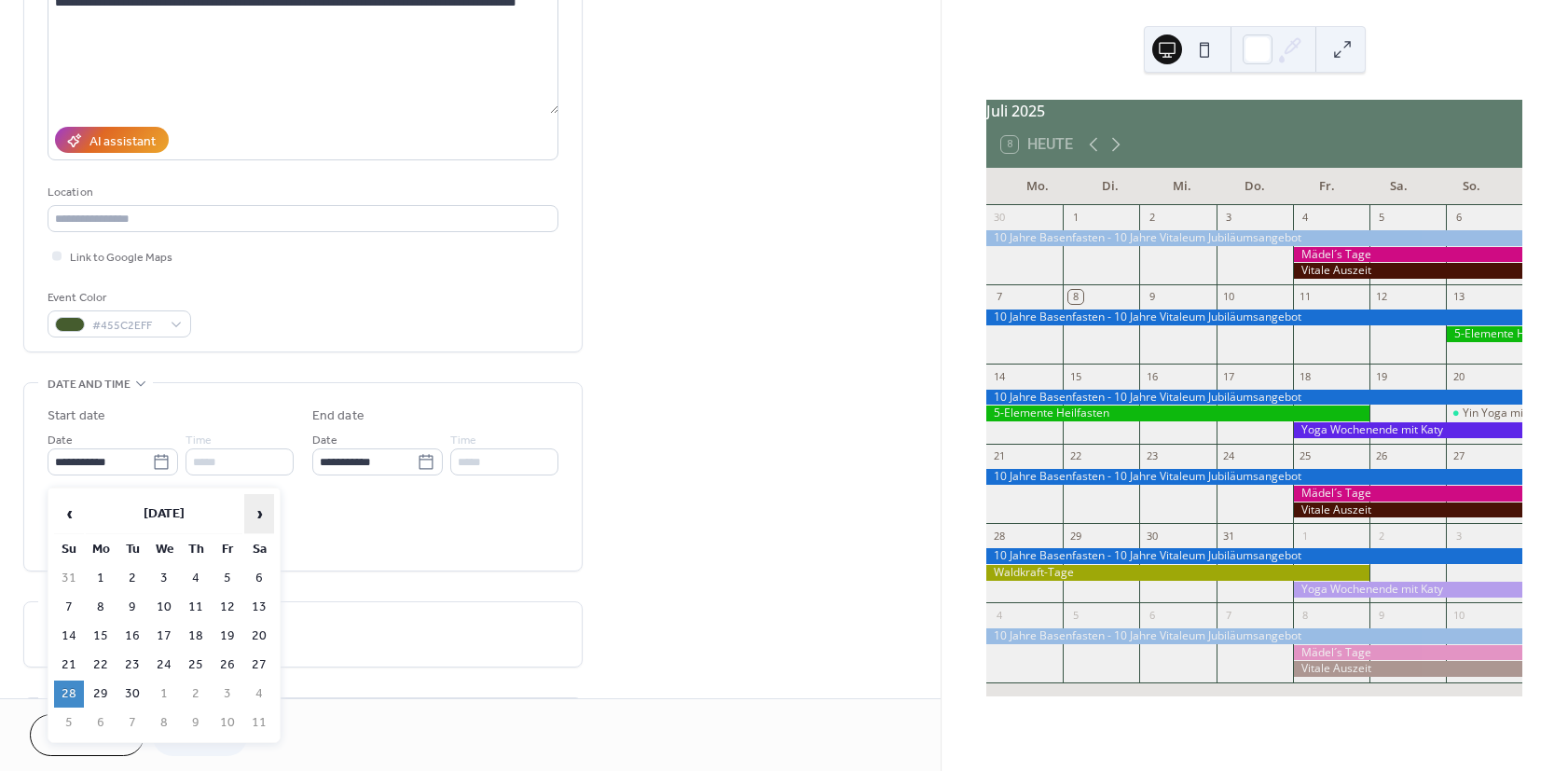 click on "›" at bounding box center [259, 514] 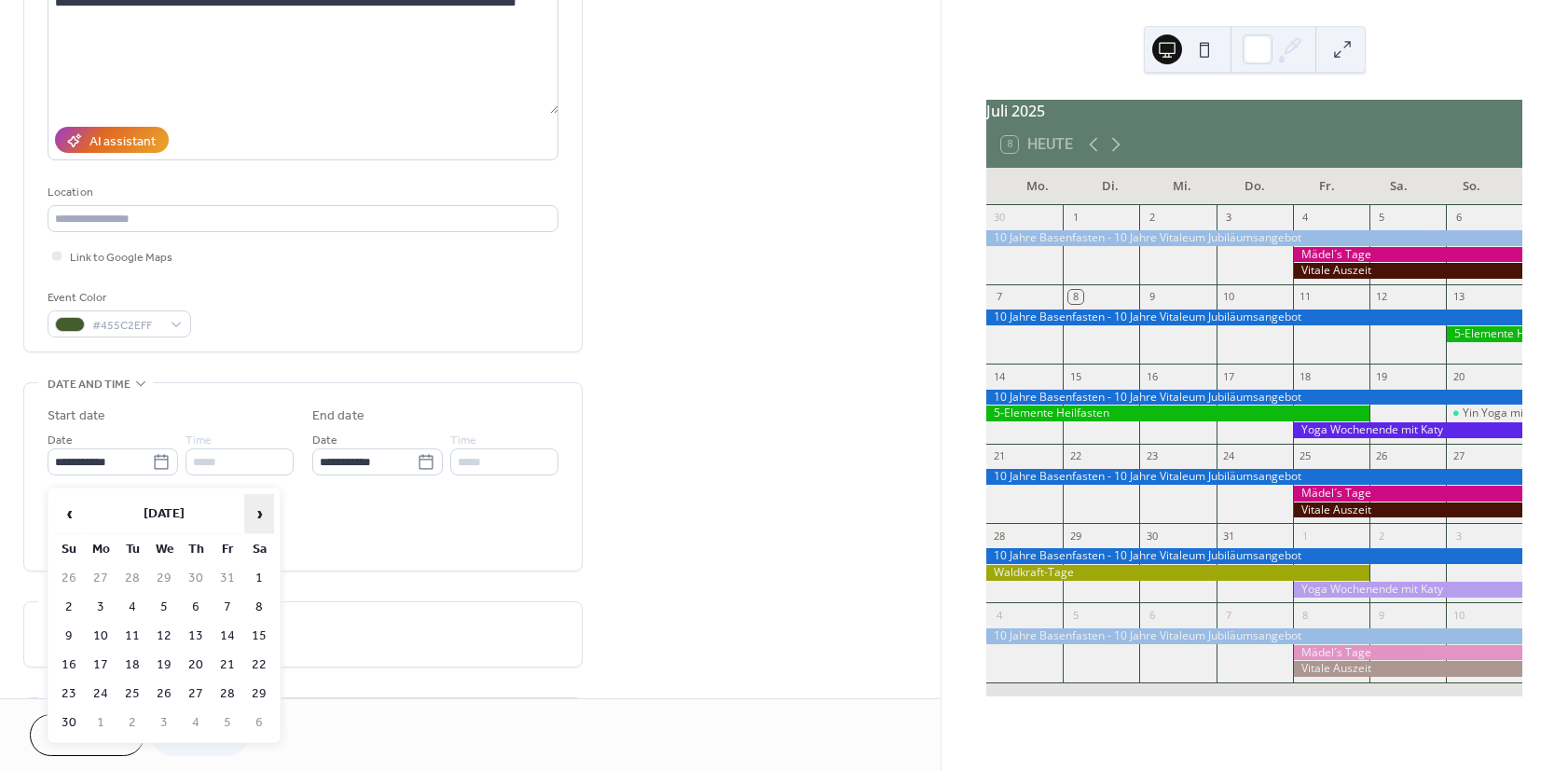 click on "›" at bounding box center (259, 514) 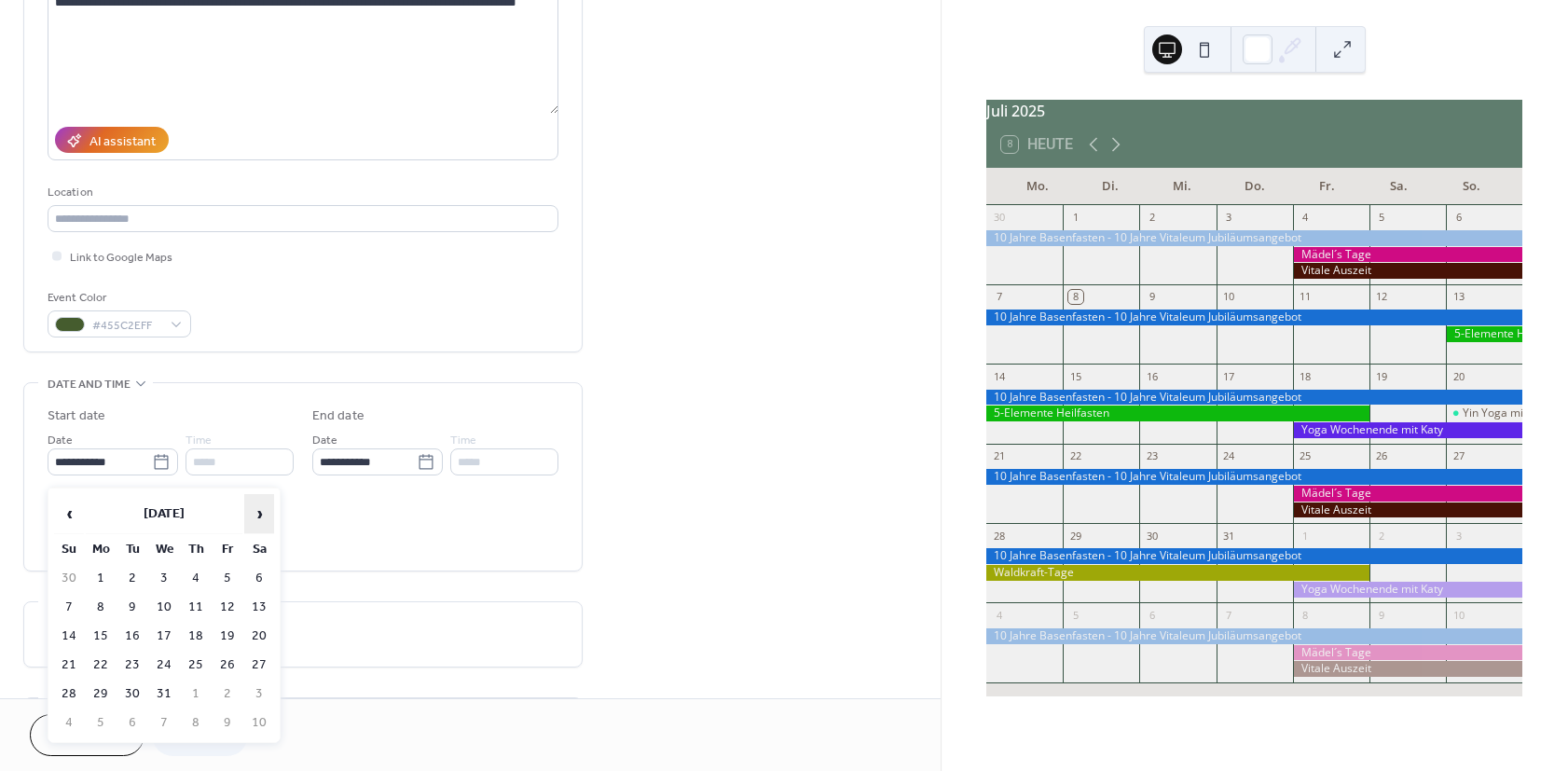 click on "›" at bounding box center (259, 514) 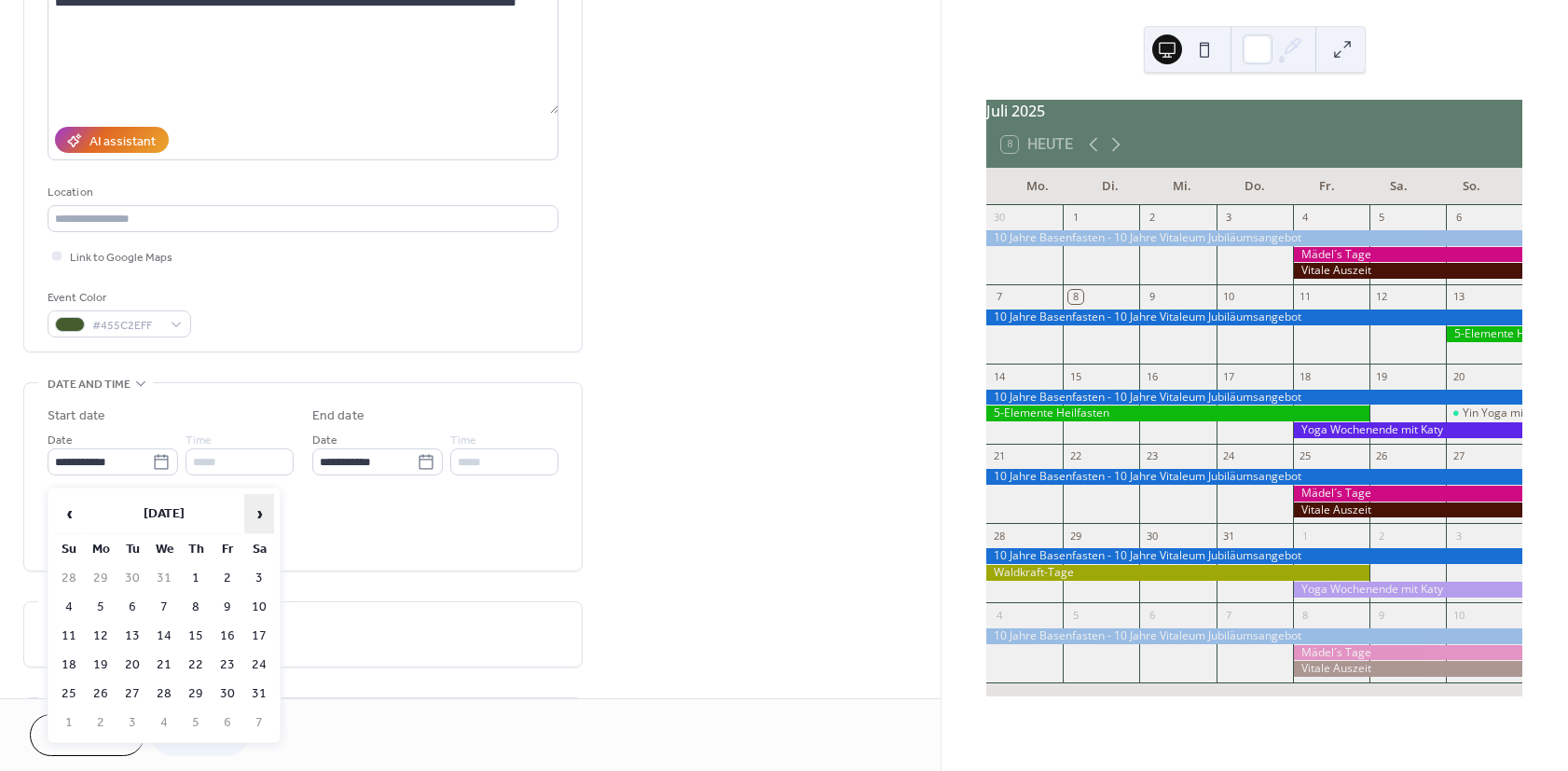 click on "›" at bounding box center [259, 514] 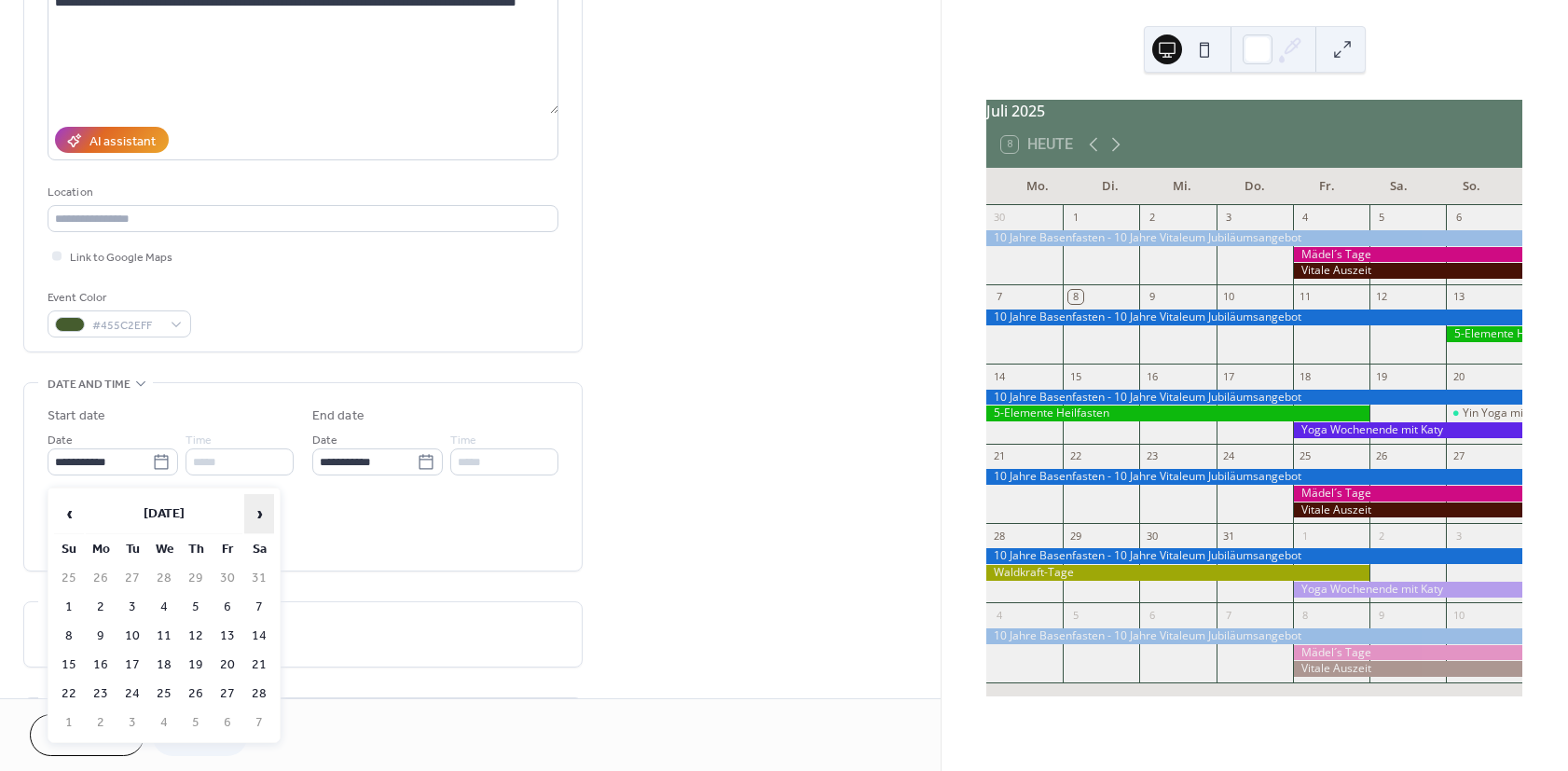 click on "›" at bounding box center [259, 514] 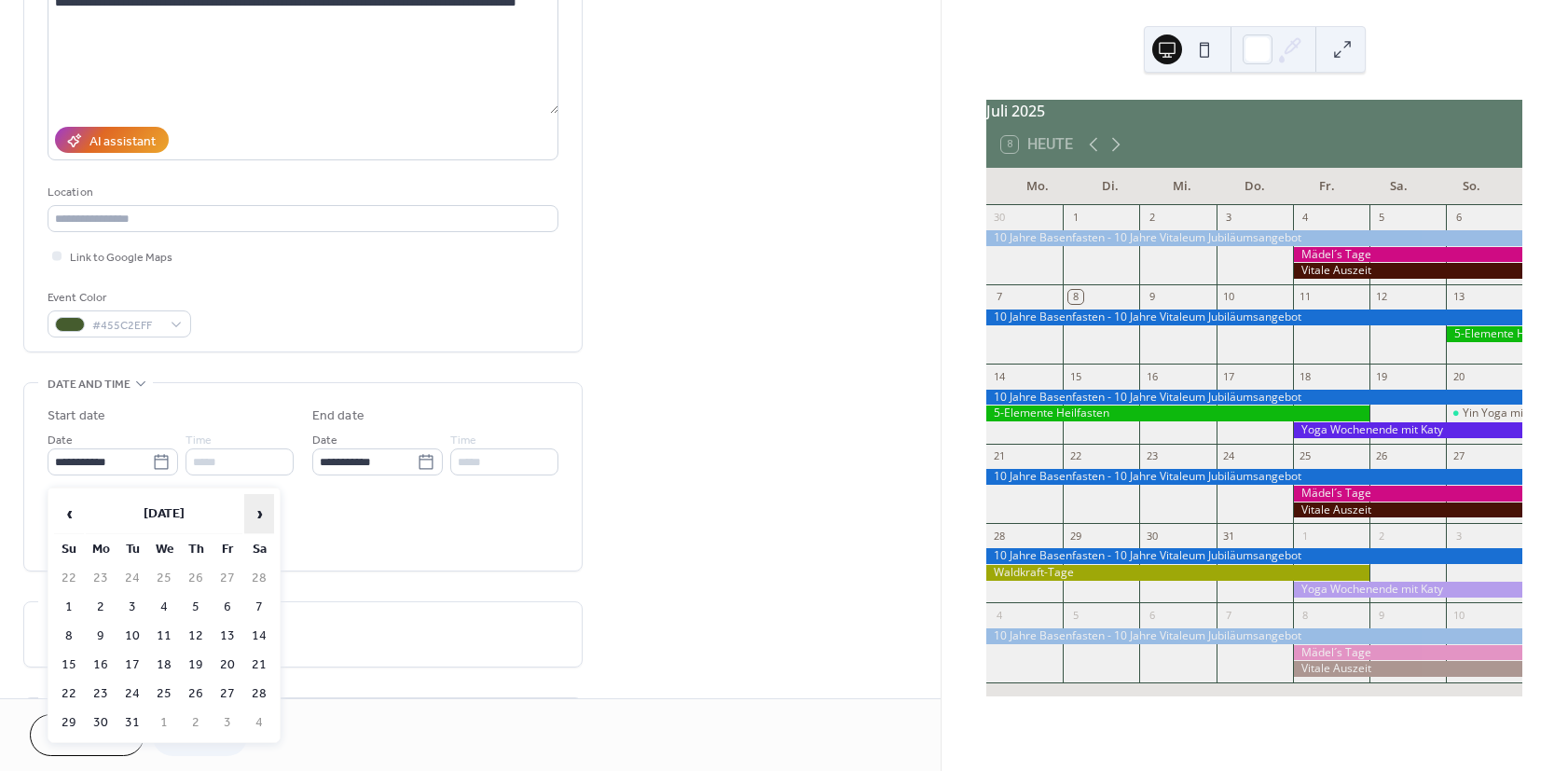 click on "›" at bounding box center (259, 514) 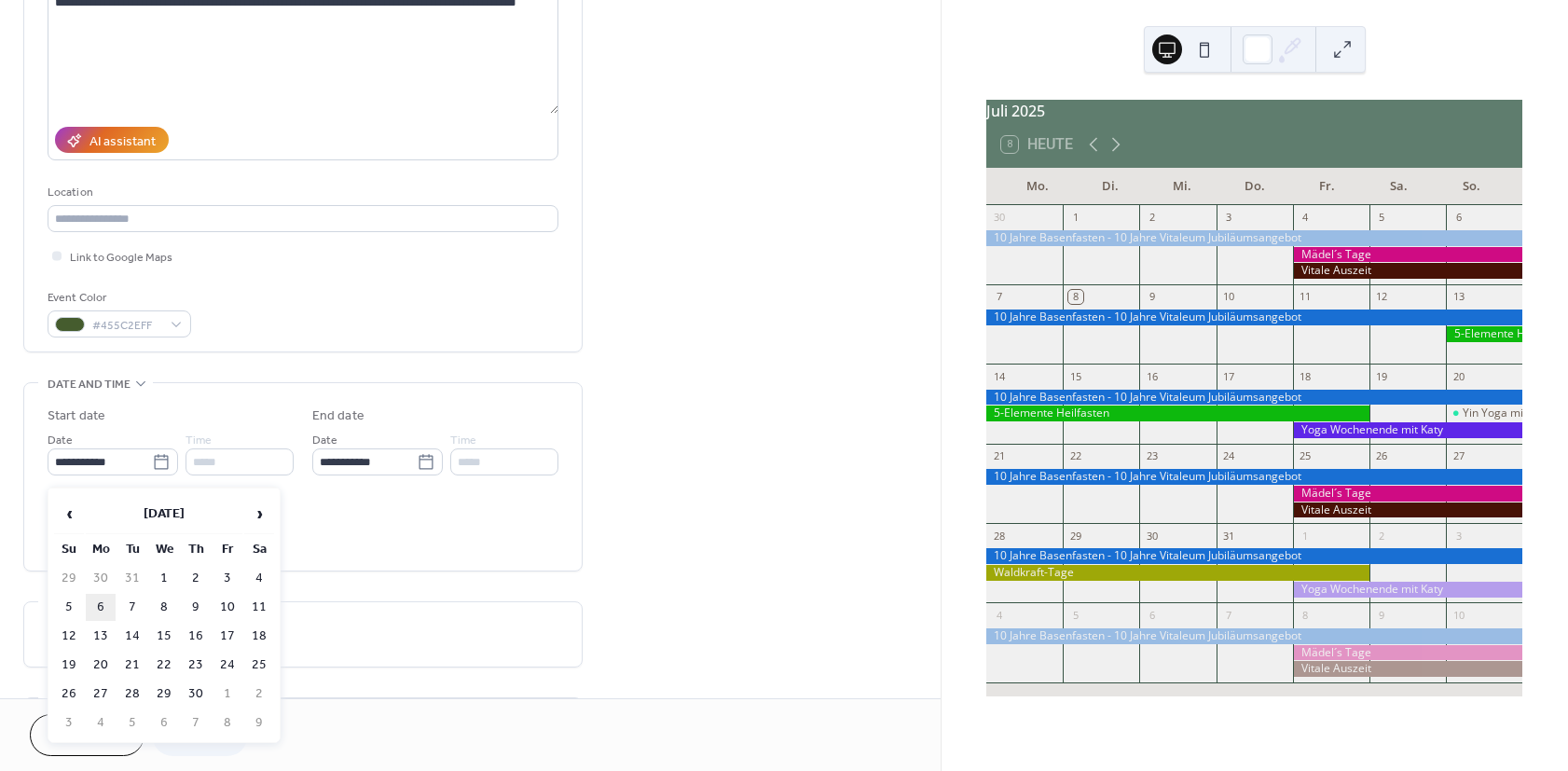 click on "6" at bounding box center [101, 607] 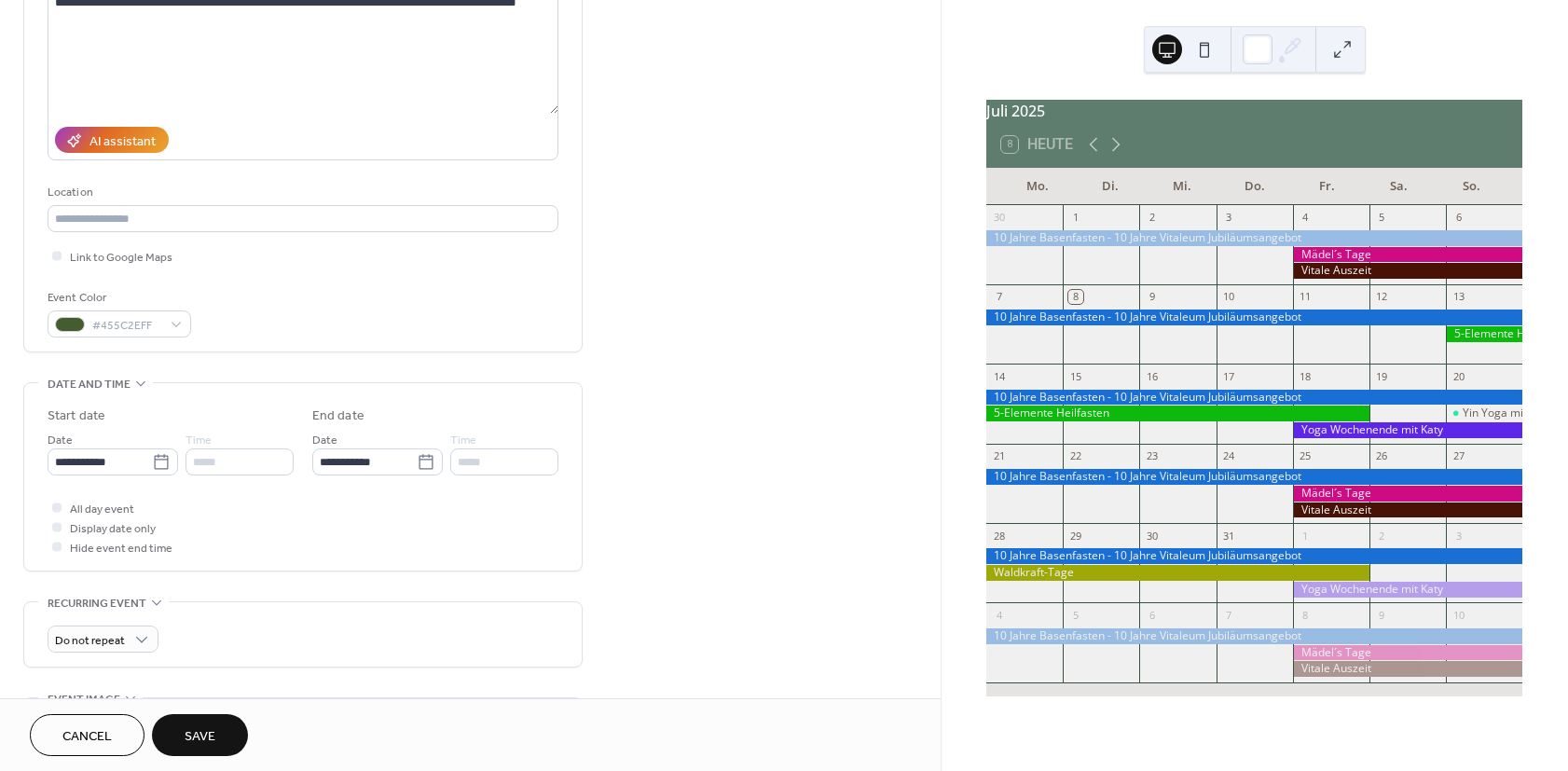 click on "Save" at bounding box center [199, 737] 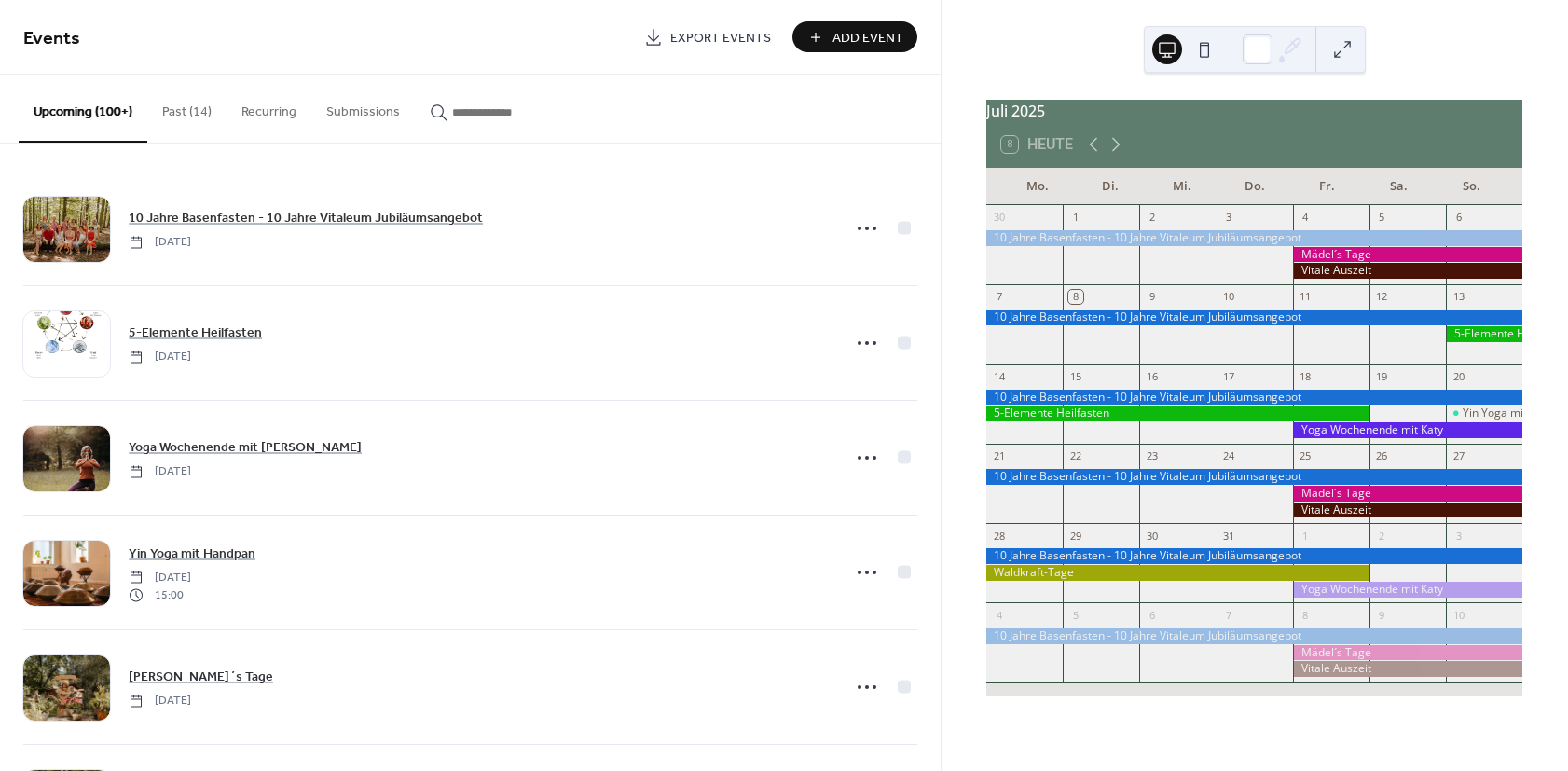 click 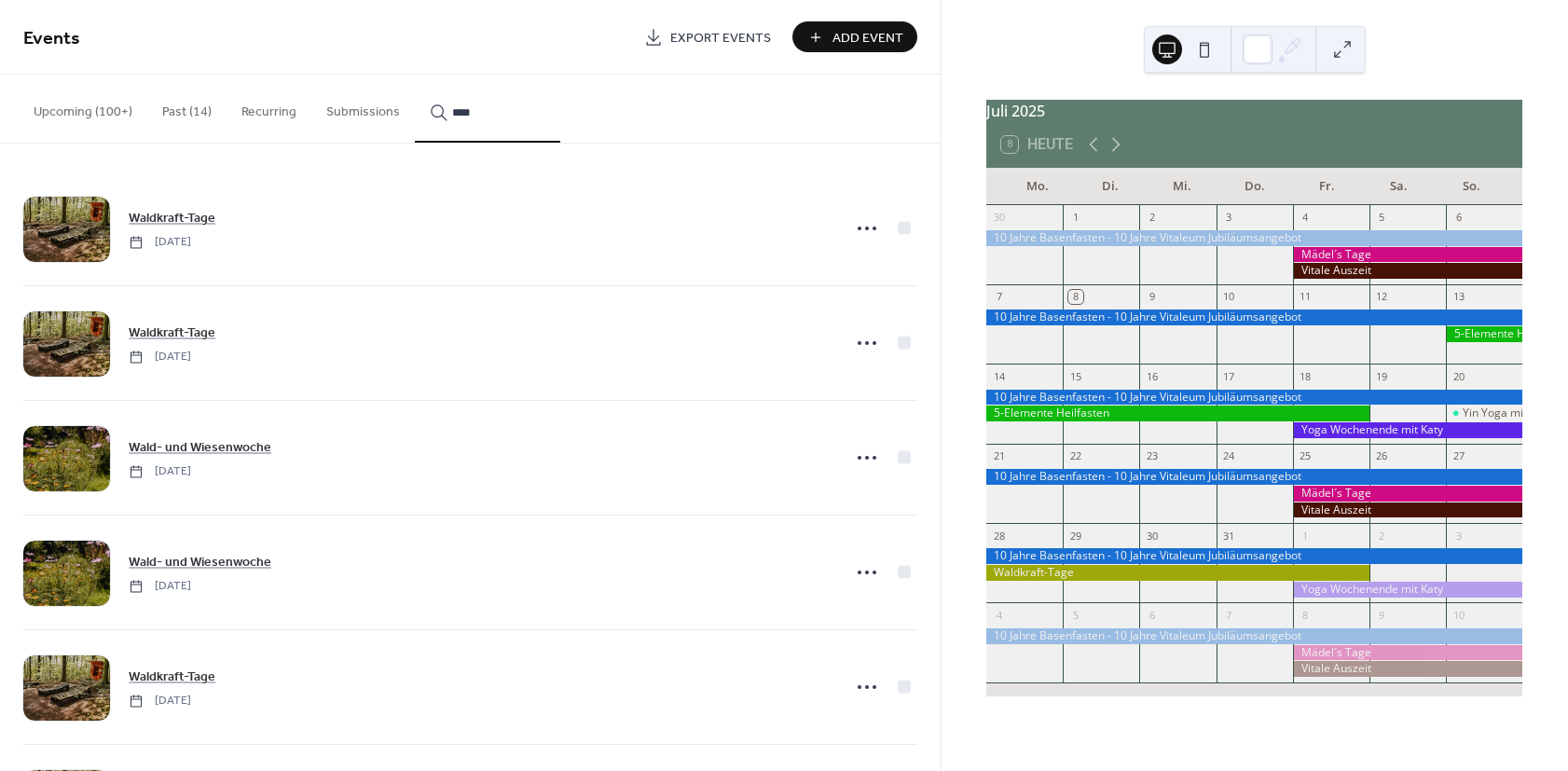 type on "****" 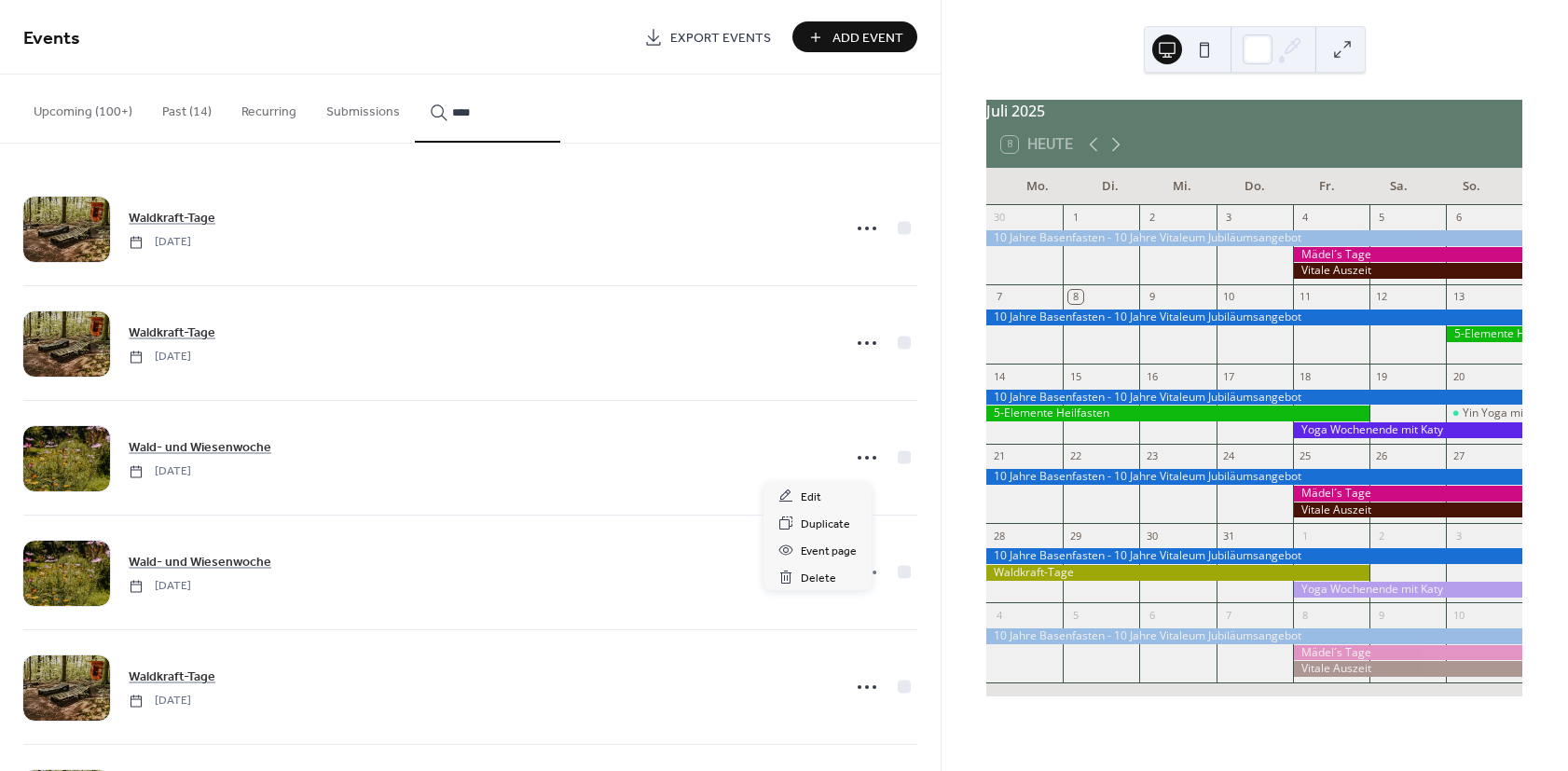 click 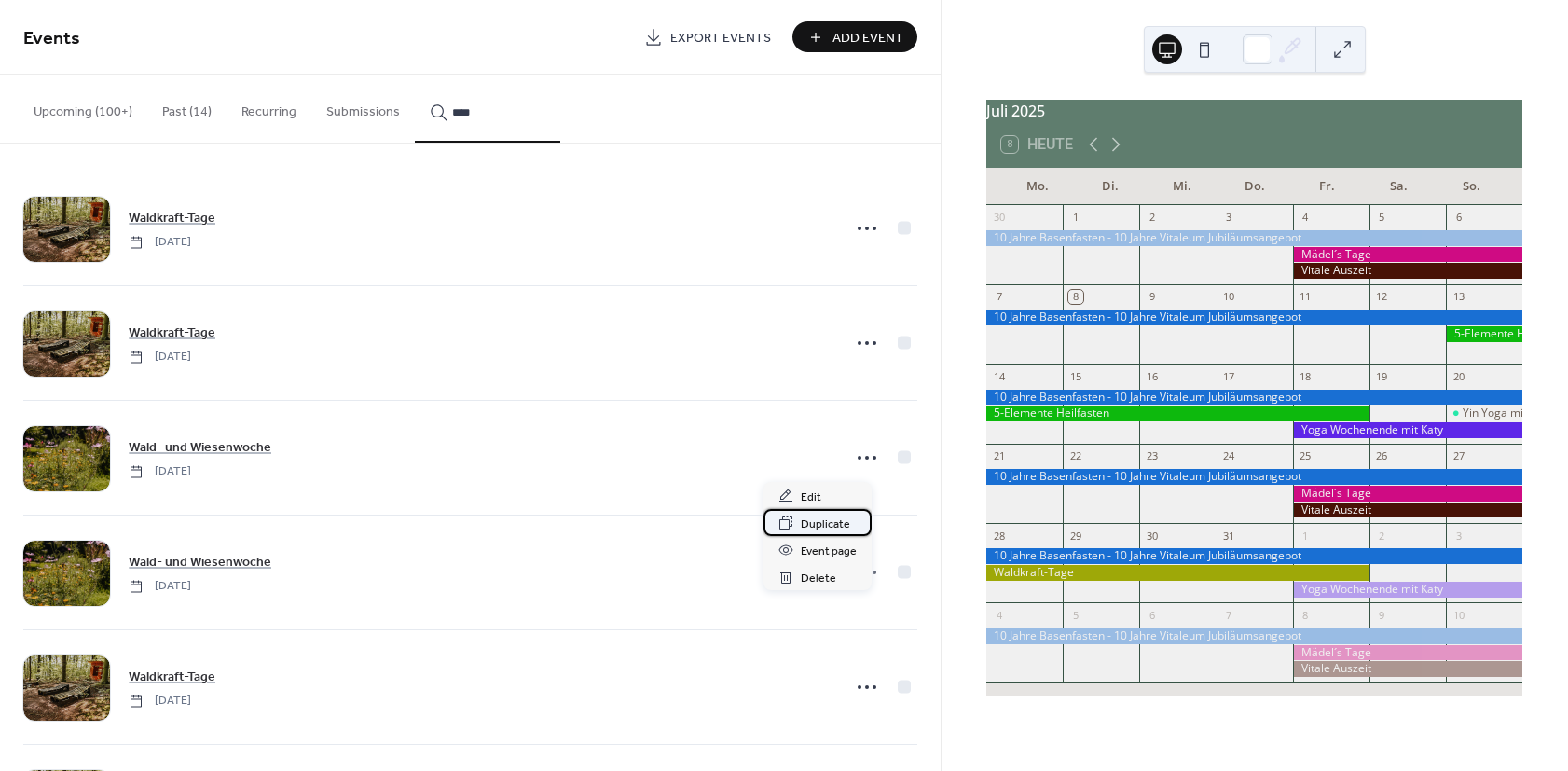 click on "Duplicate" at bounding box center [825, 524] 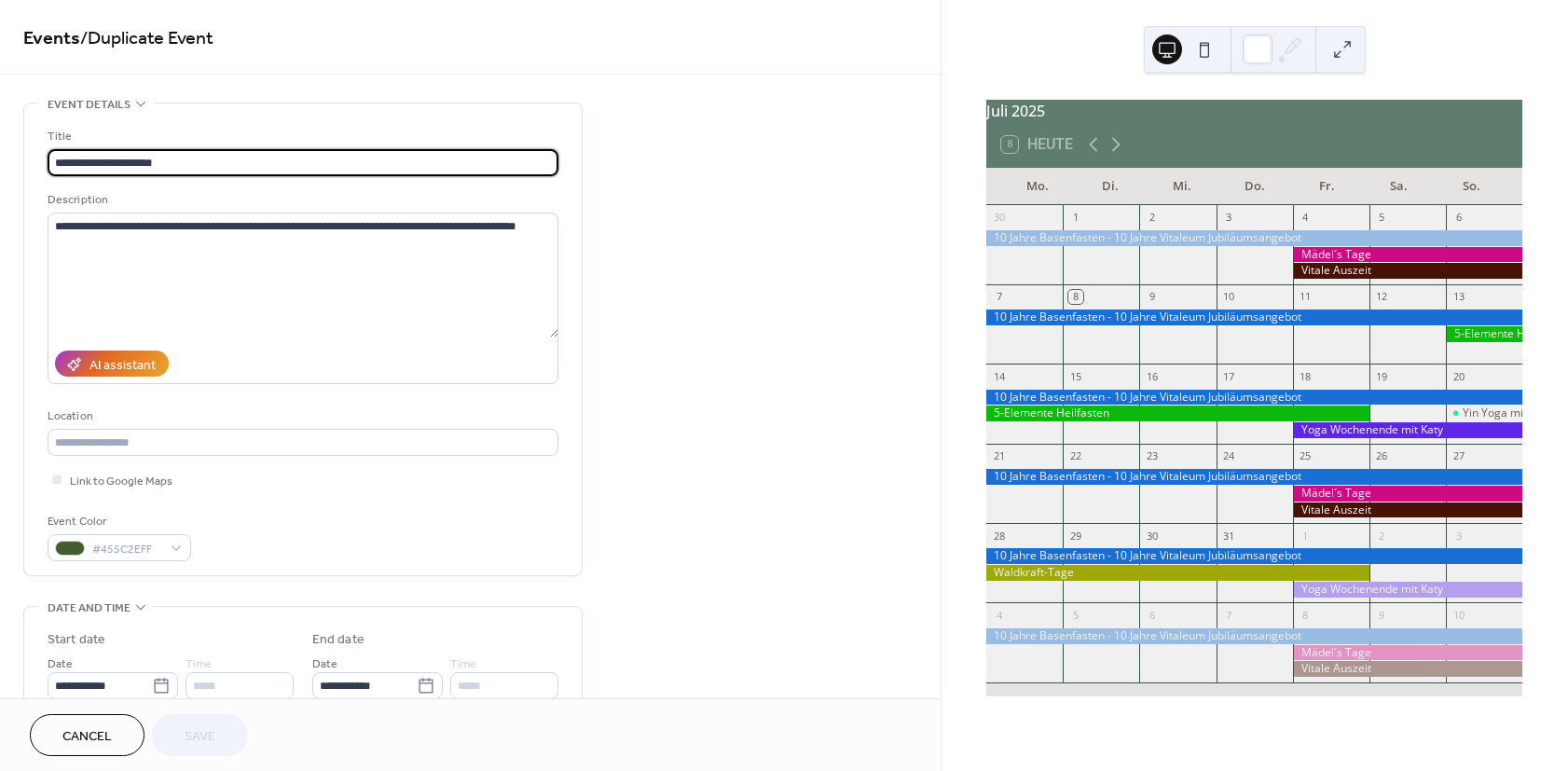 scroll, scrollTop: 224, scrollLeft: 0, axis: vertical 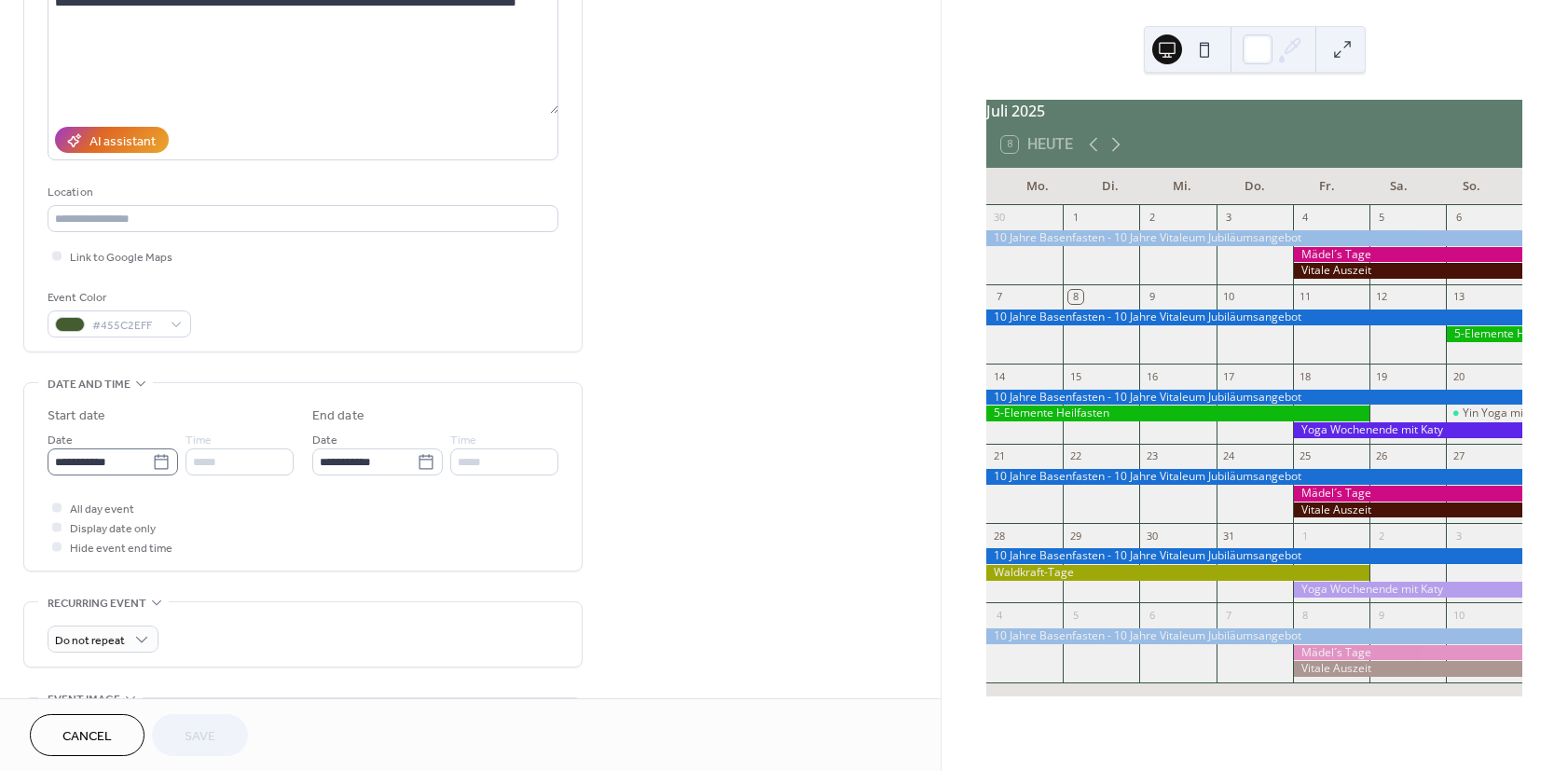 click 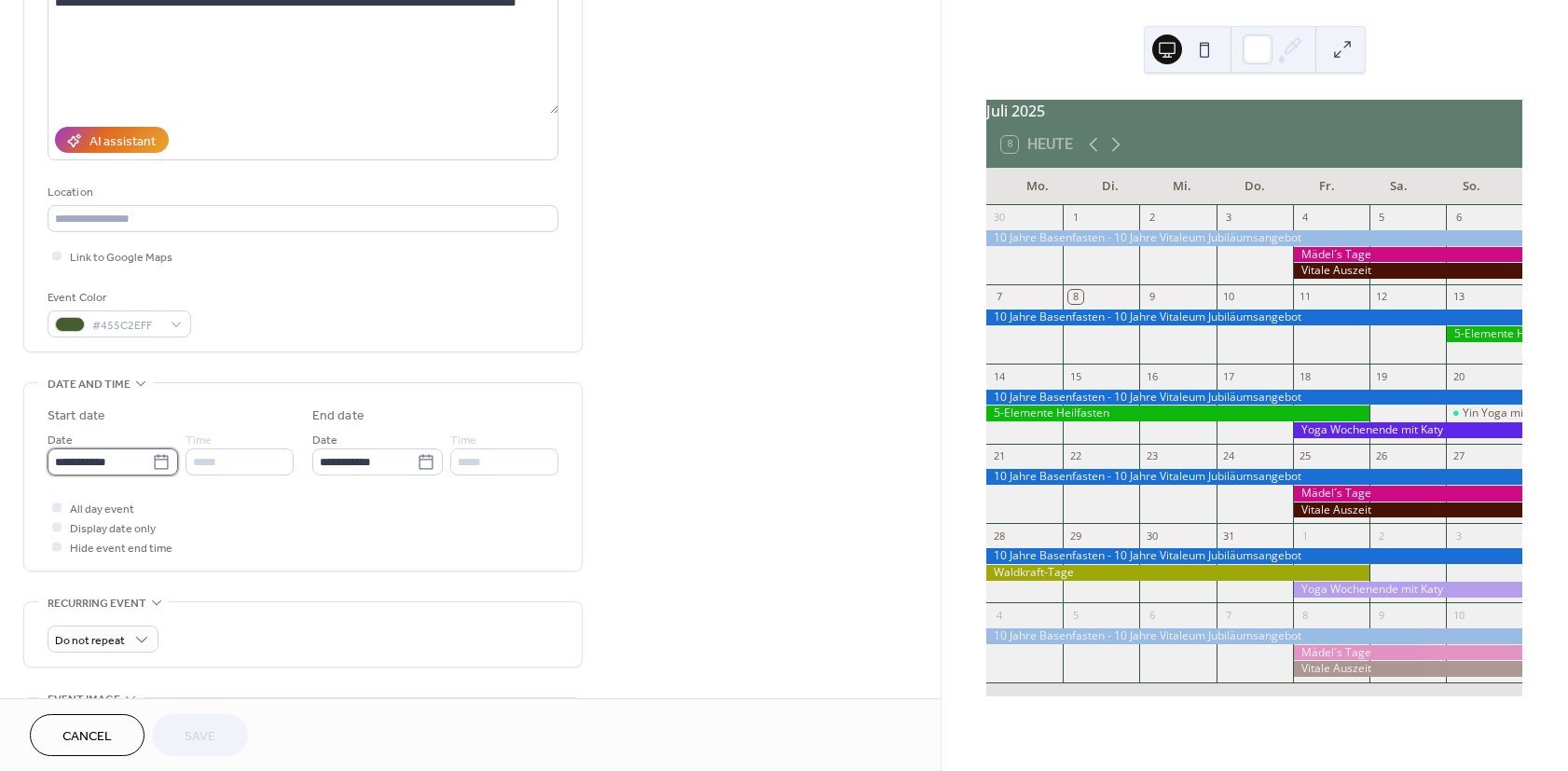 click on "**********" at bounding box center [100, 461] 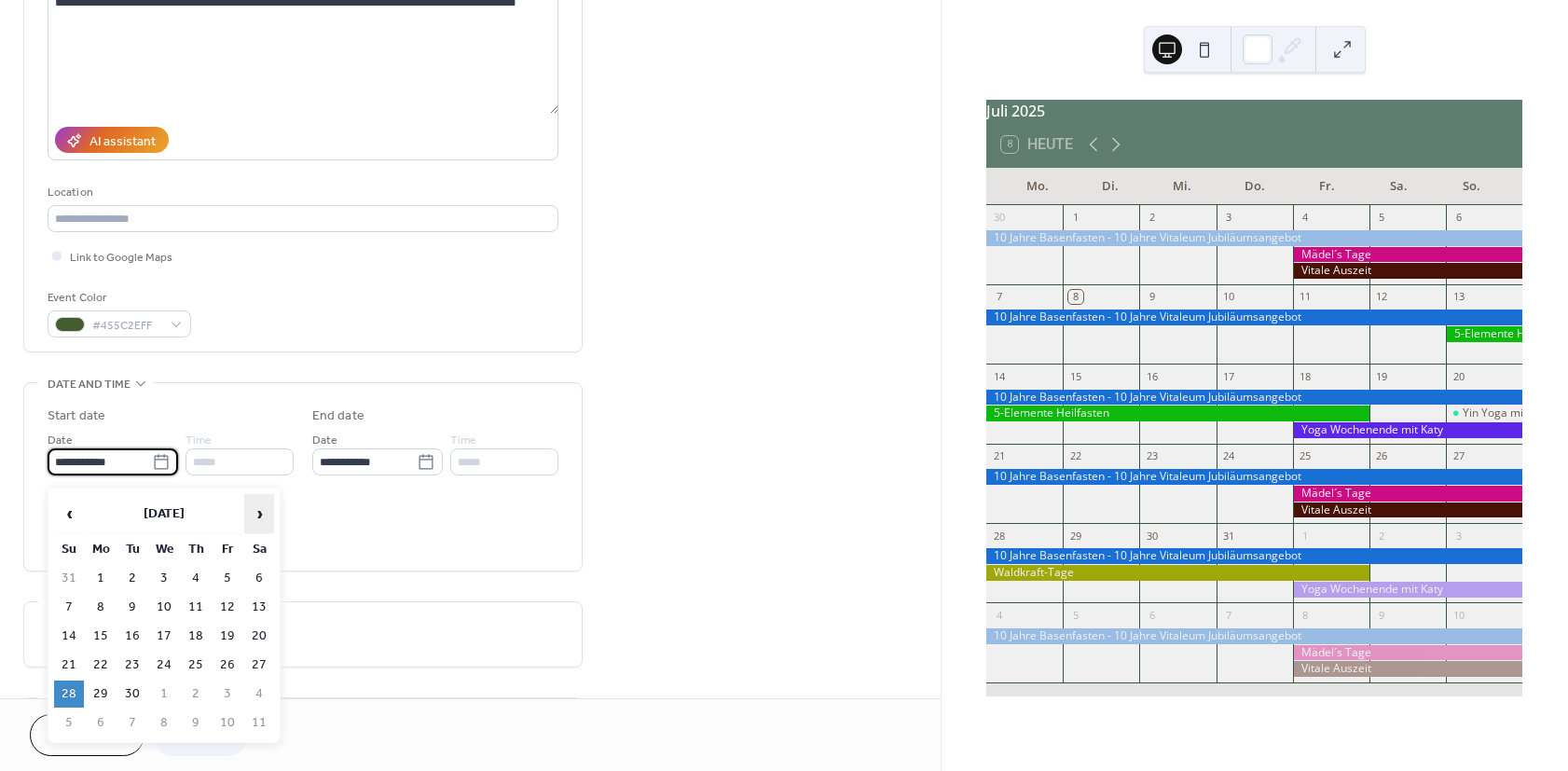 click on "›" at bounding box center [259, 514] 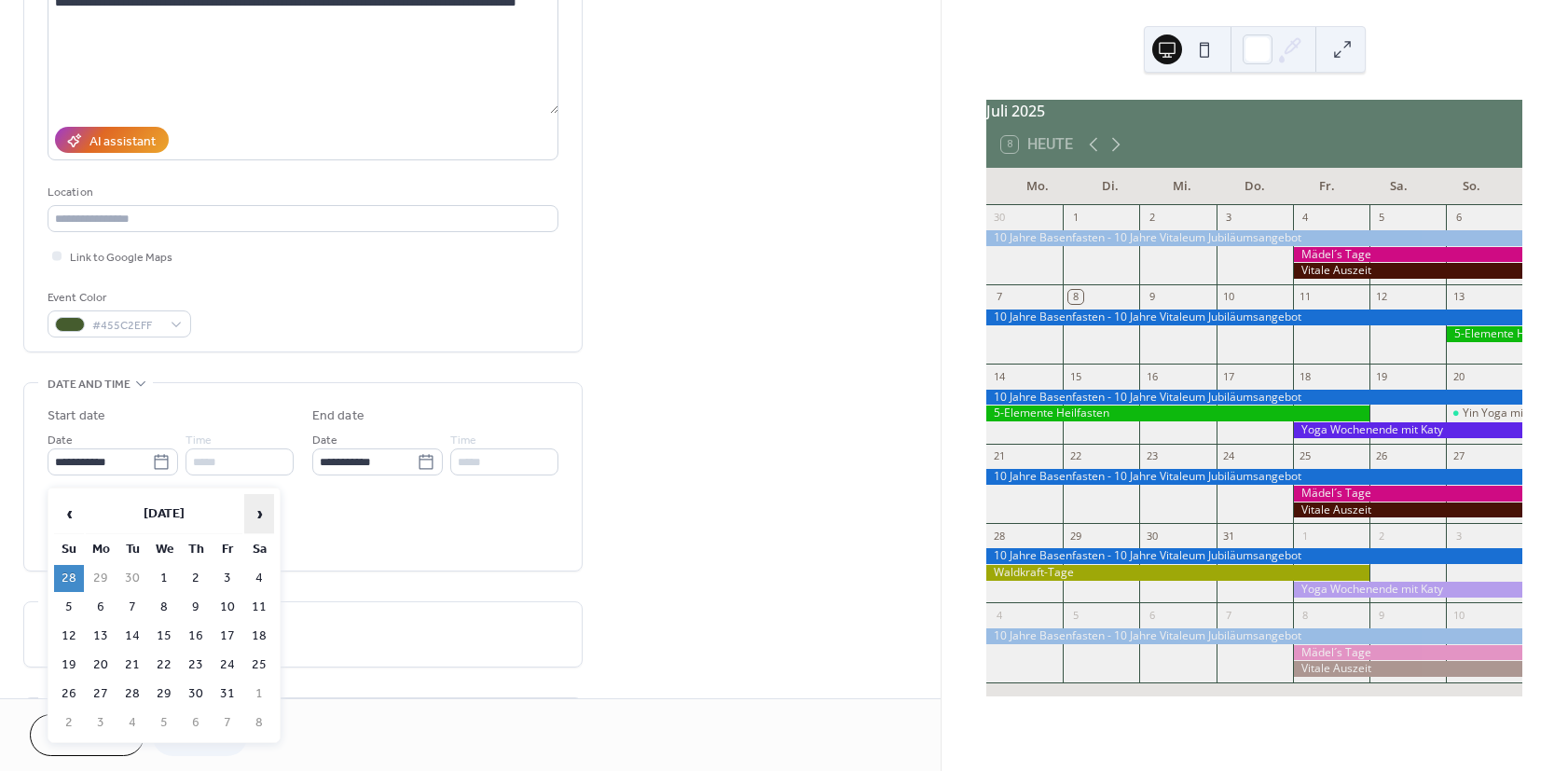 click on "›" at bounding box center [259, 514] 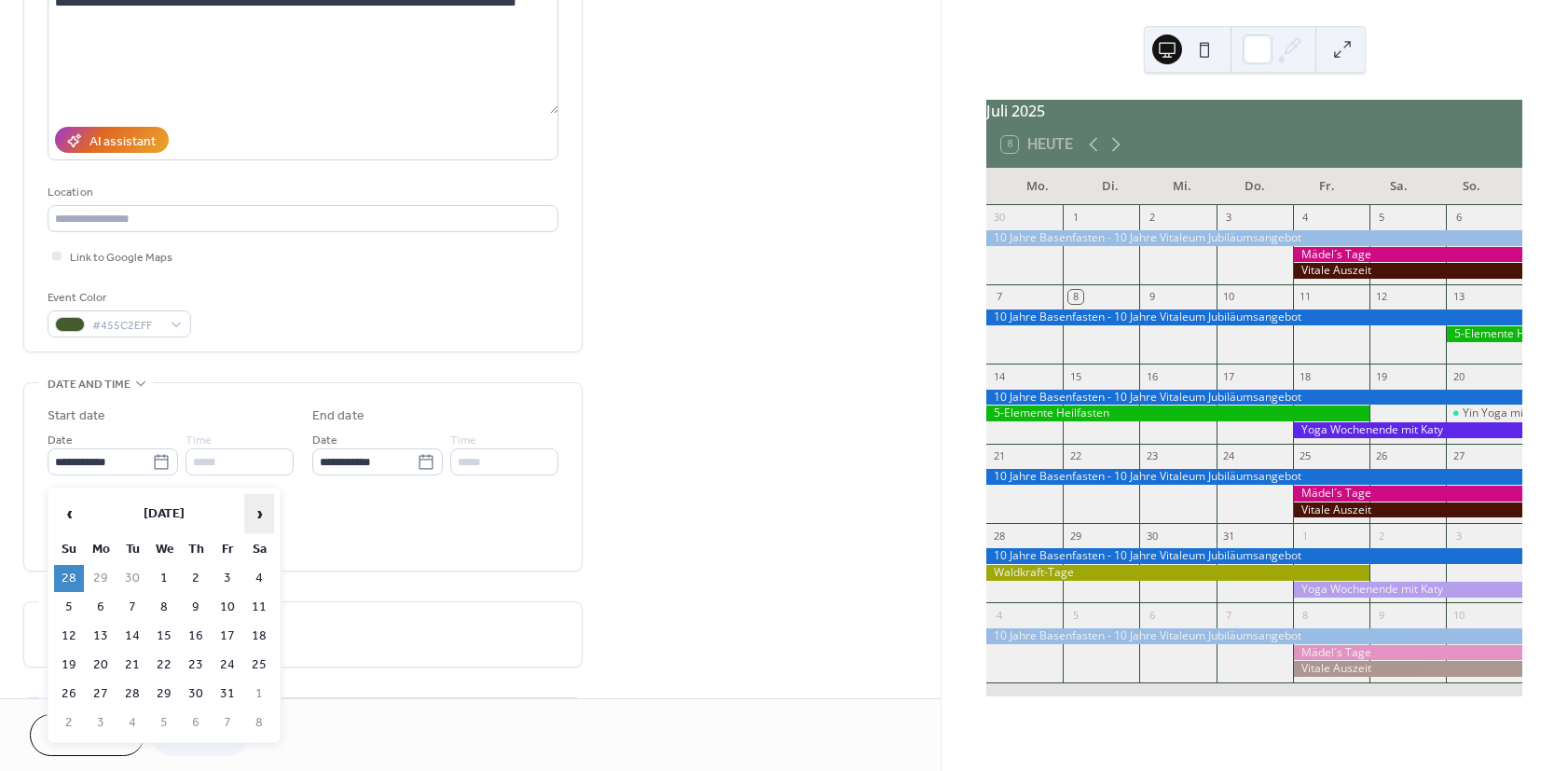 click on "›" at bounding box center [259, 514] 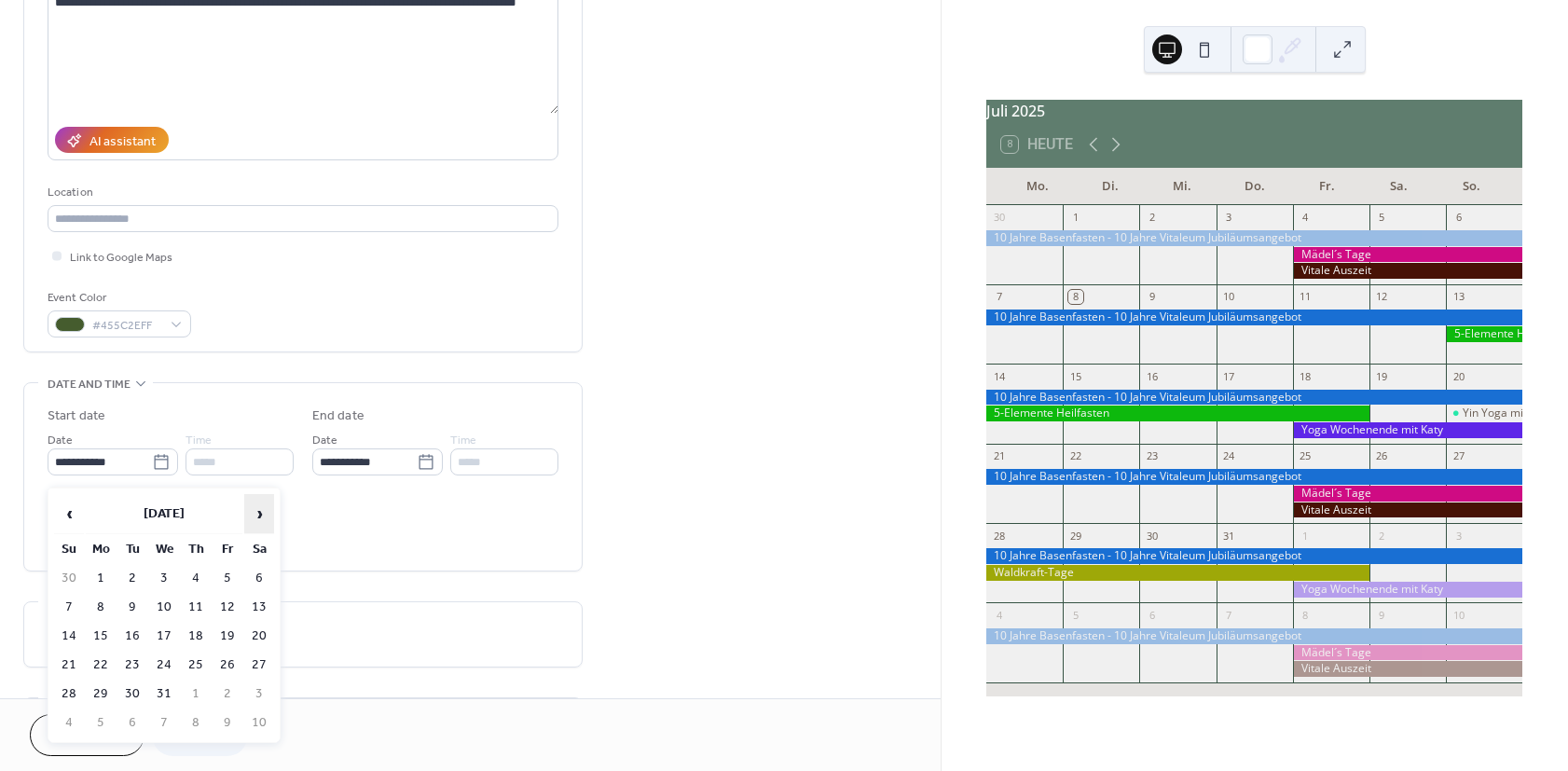 click on "›" at bounding box center [259, 514] 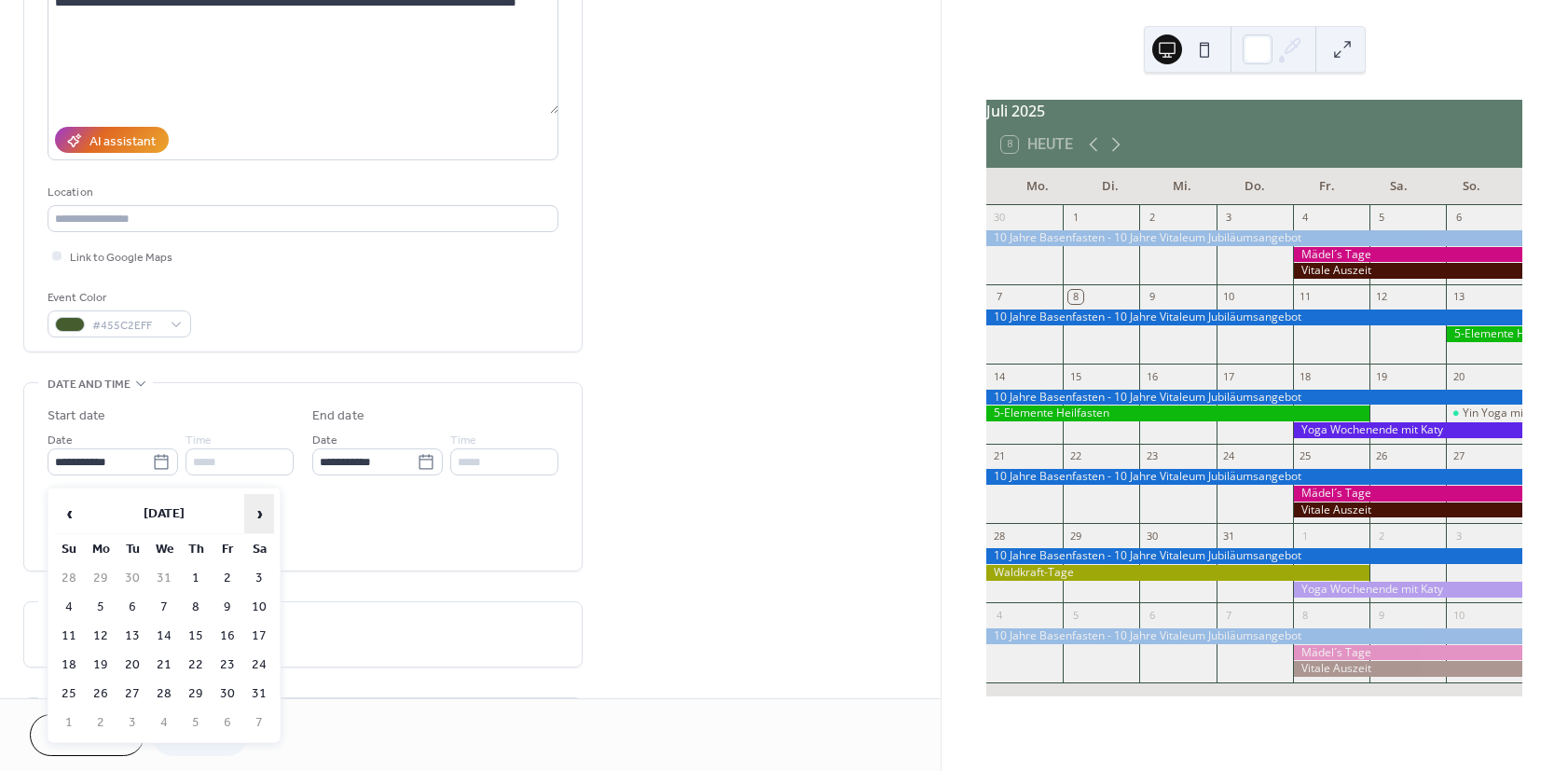 click on "›" at bounding box center (259, 514) 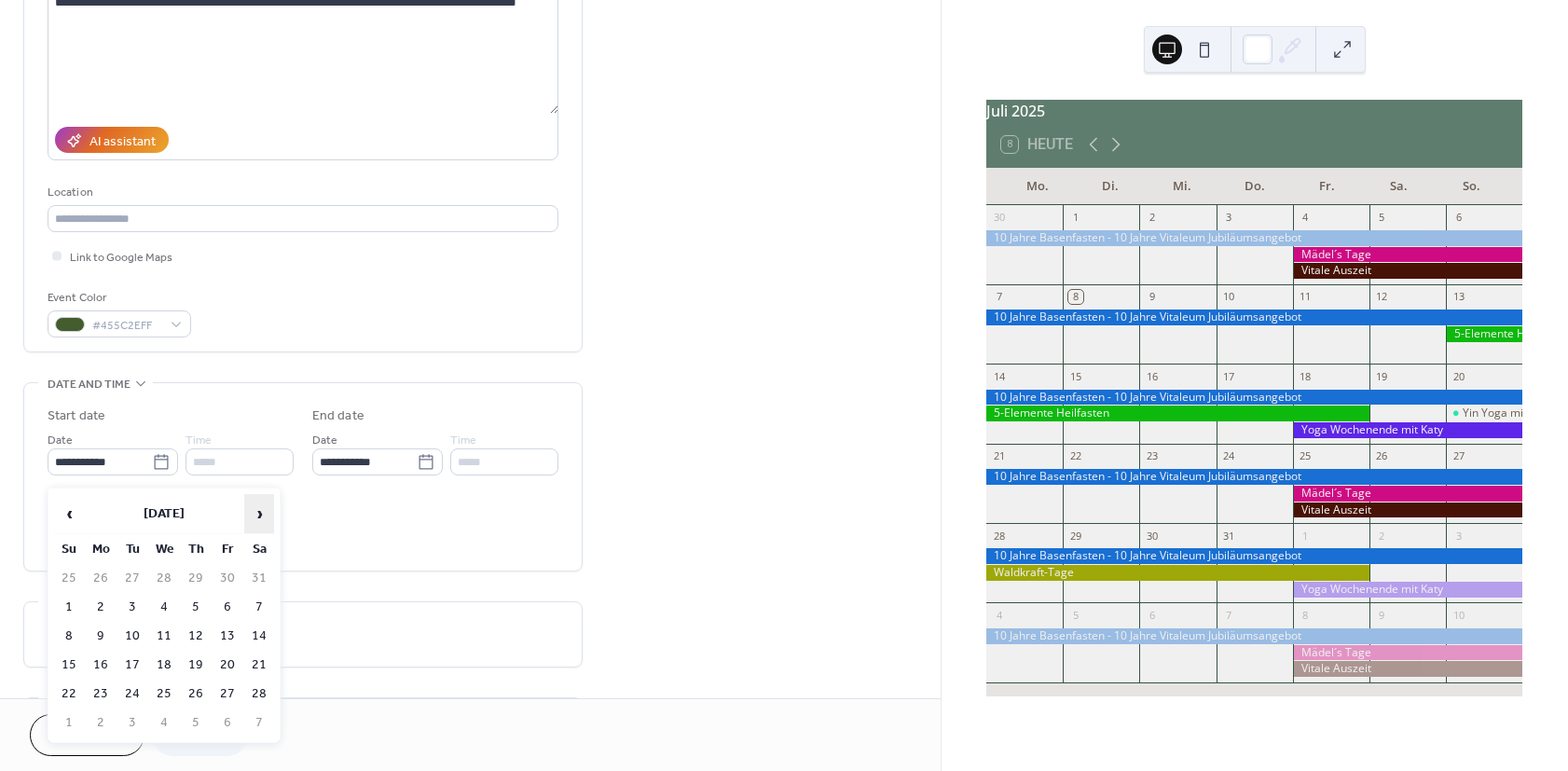 click on "›" at bounding box center (259, 514) 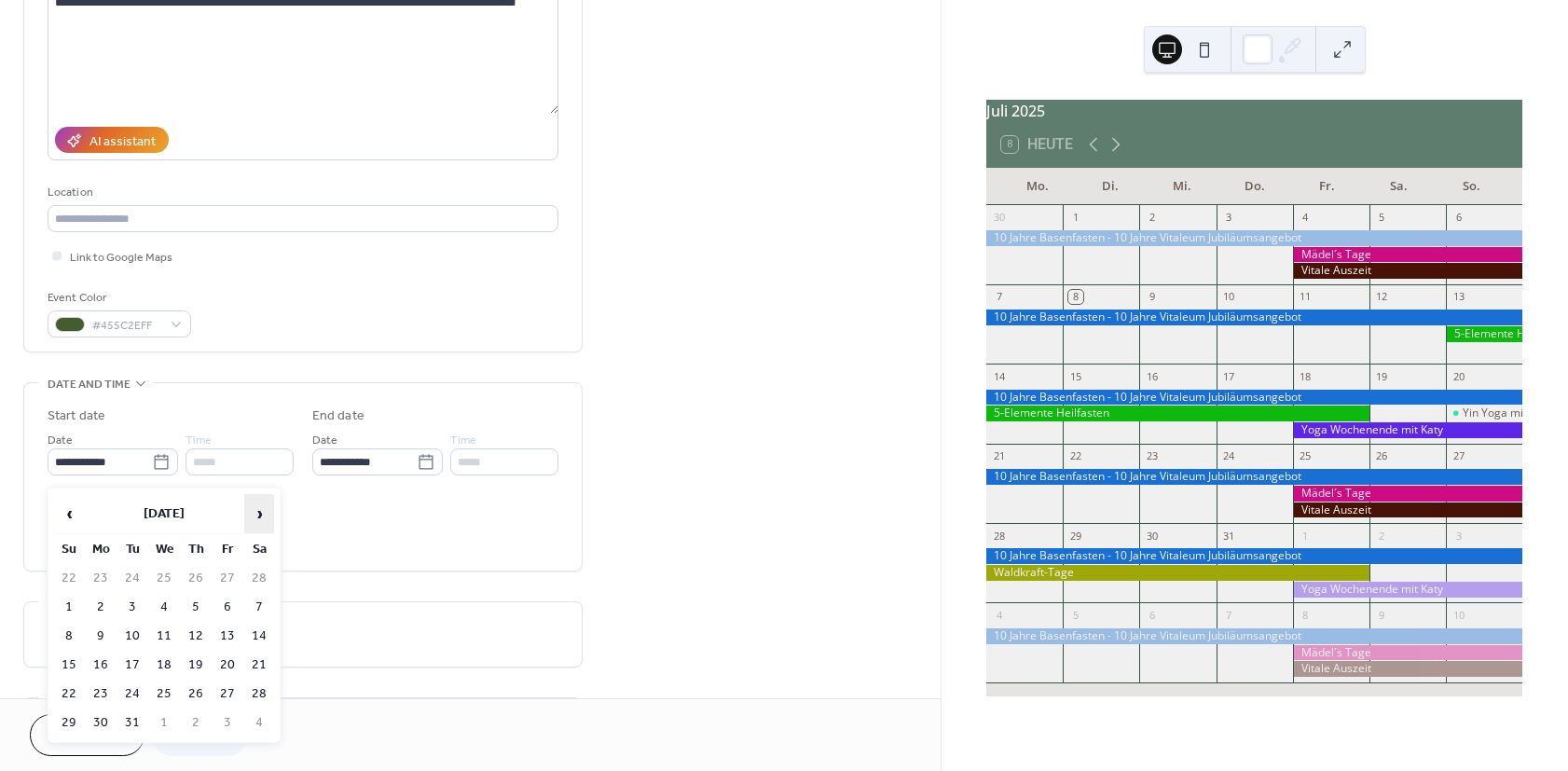 click on "›" at bounding box center [259, 514] 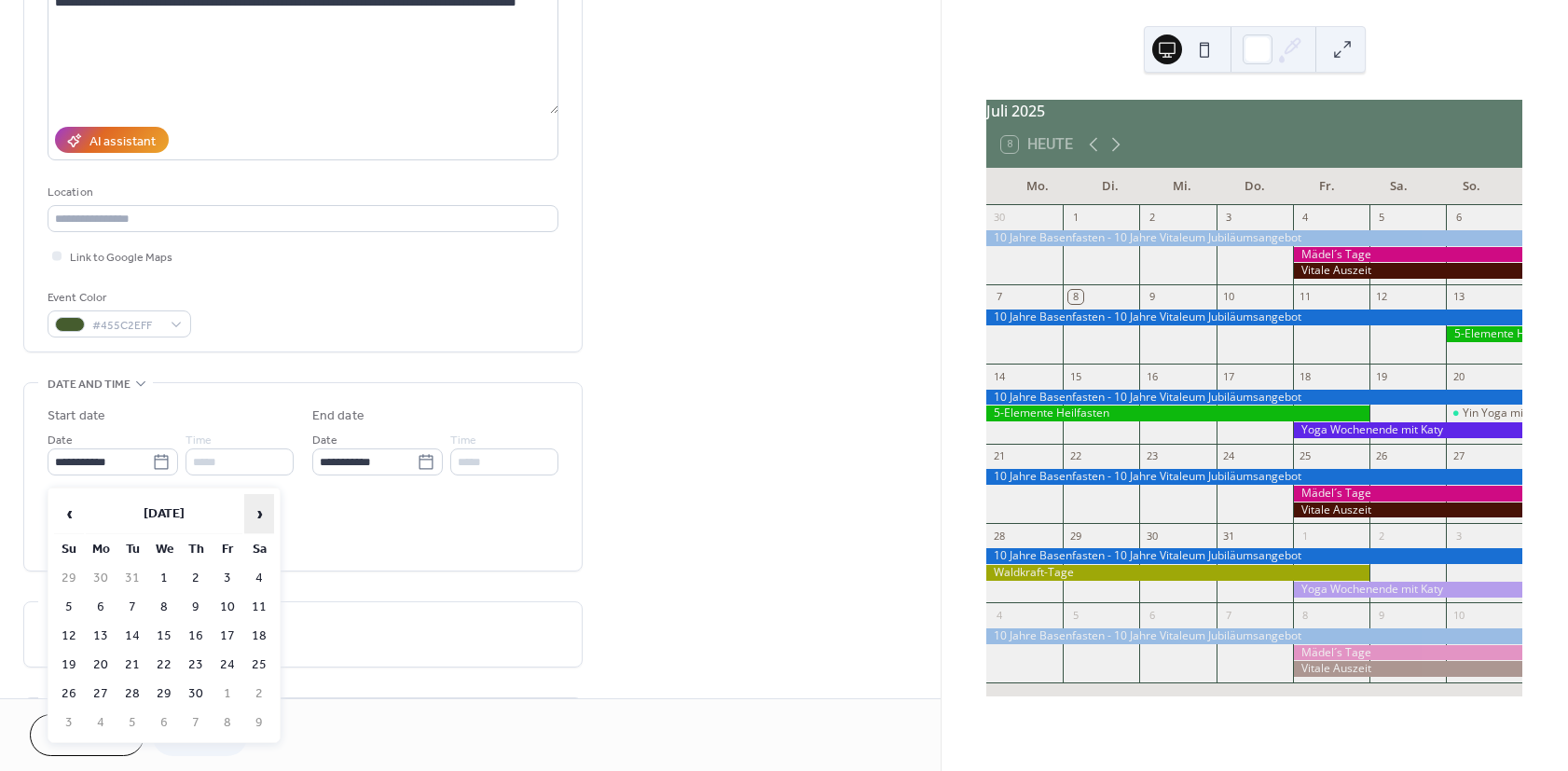 click on "›" at bounding box center (259, 514) 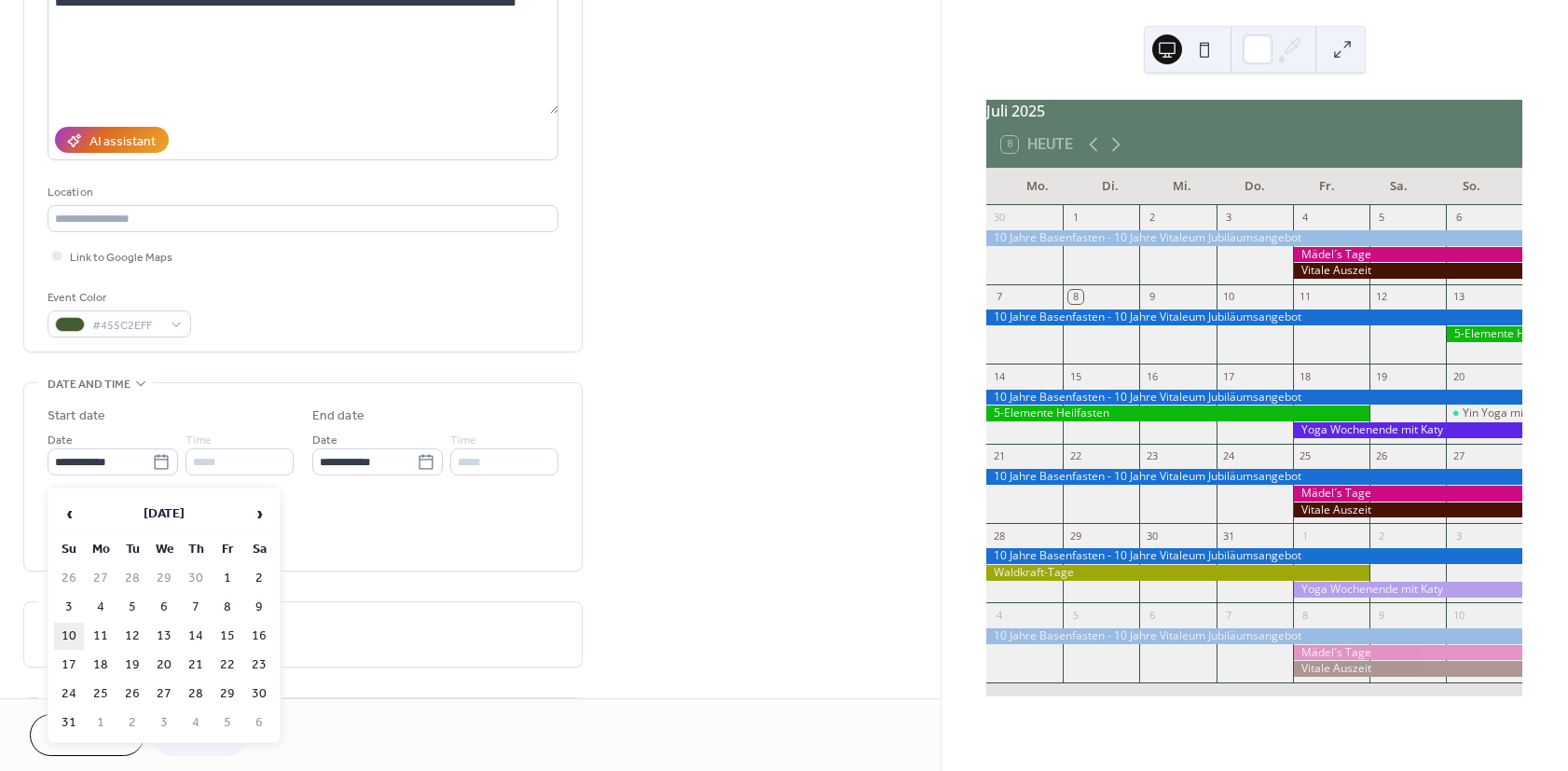 click on "10" at bounding box center (69, 636) 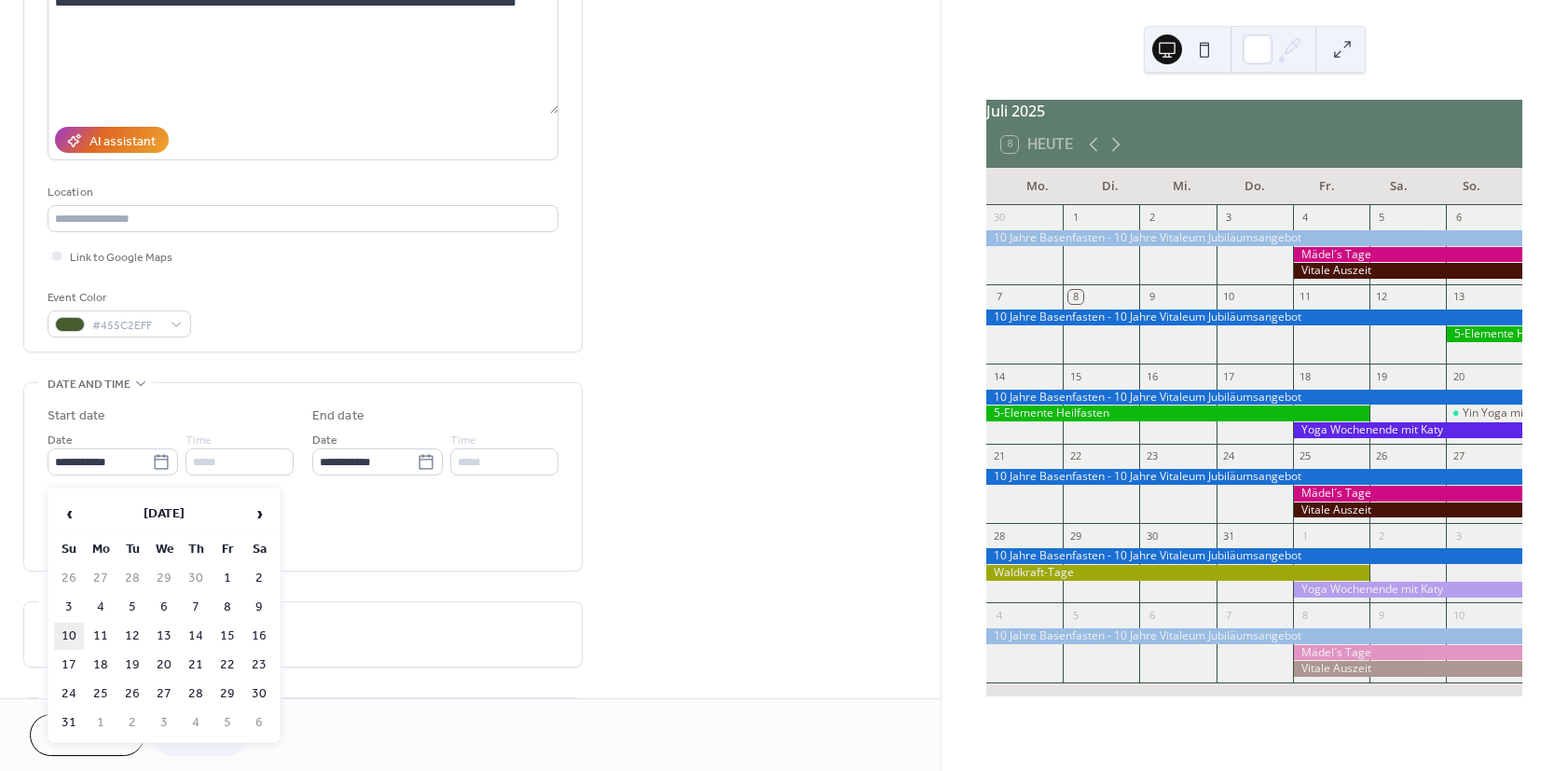 type on "**********" 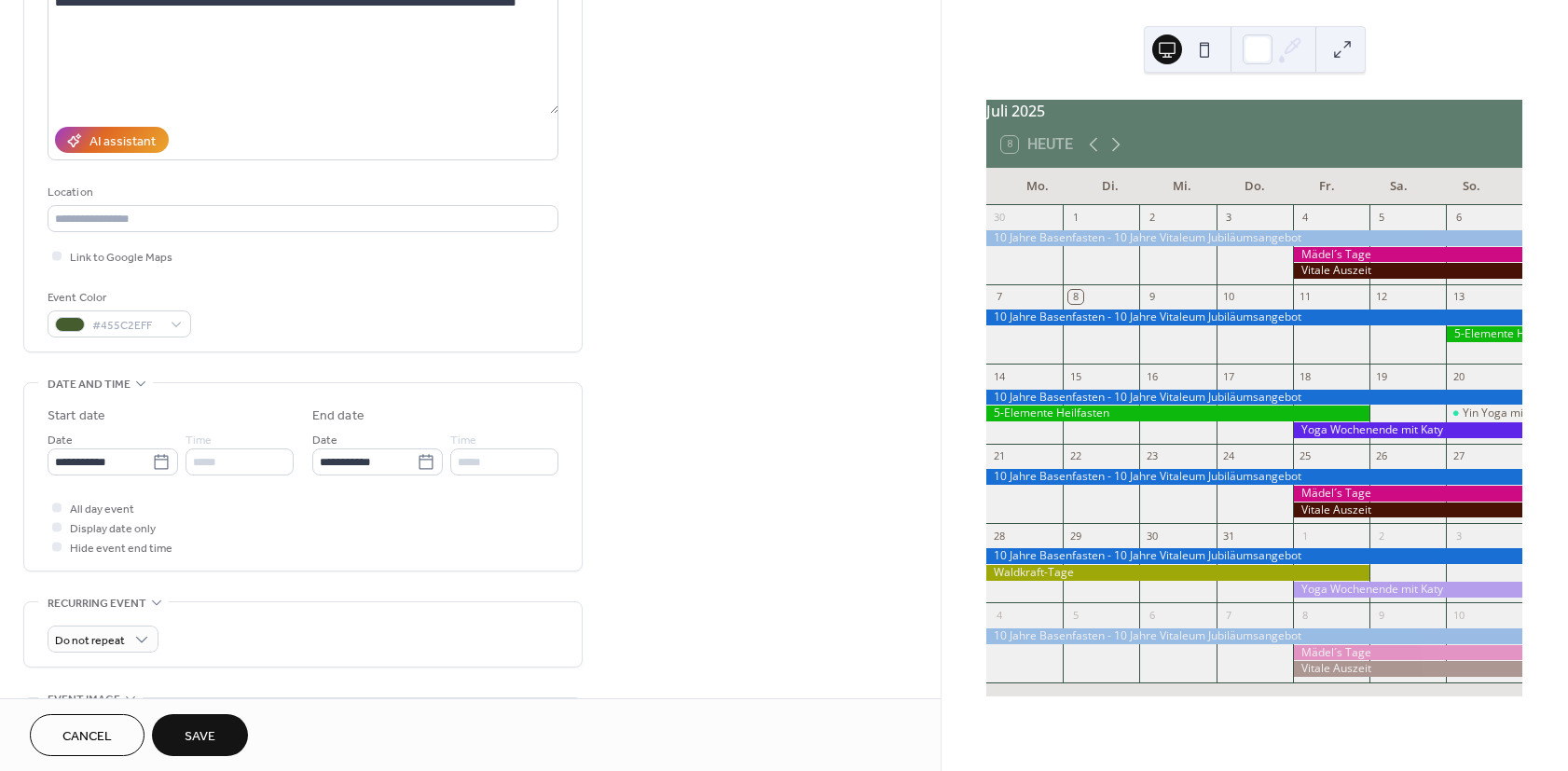 click on "Save" at bounding box center (199, 735) 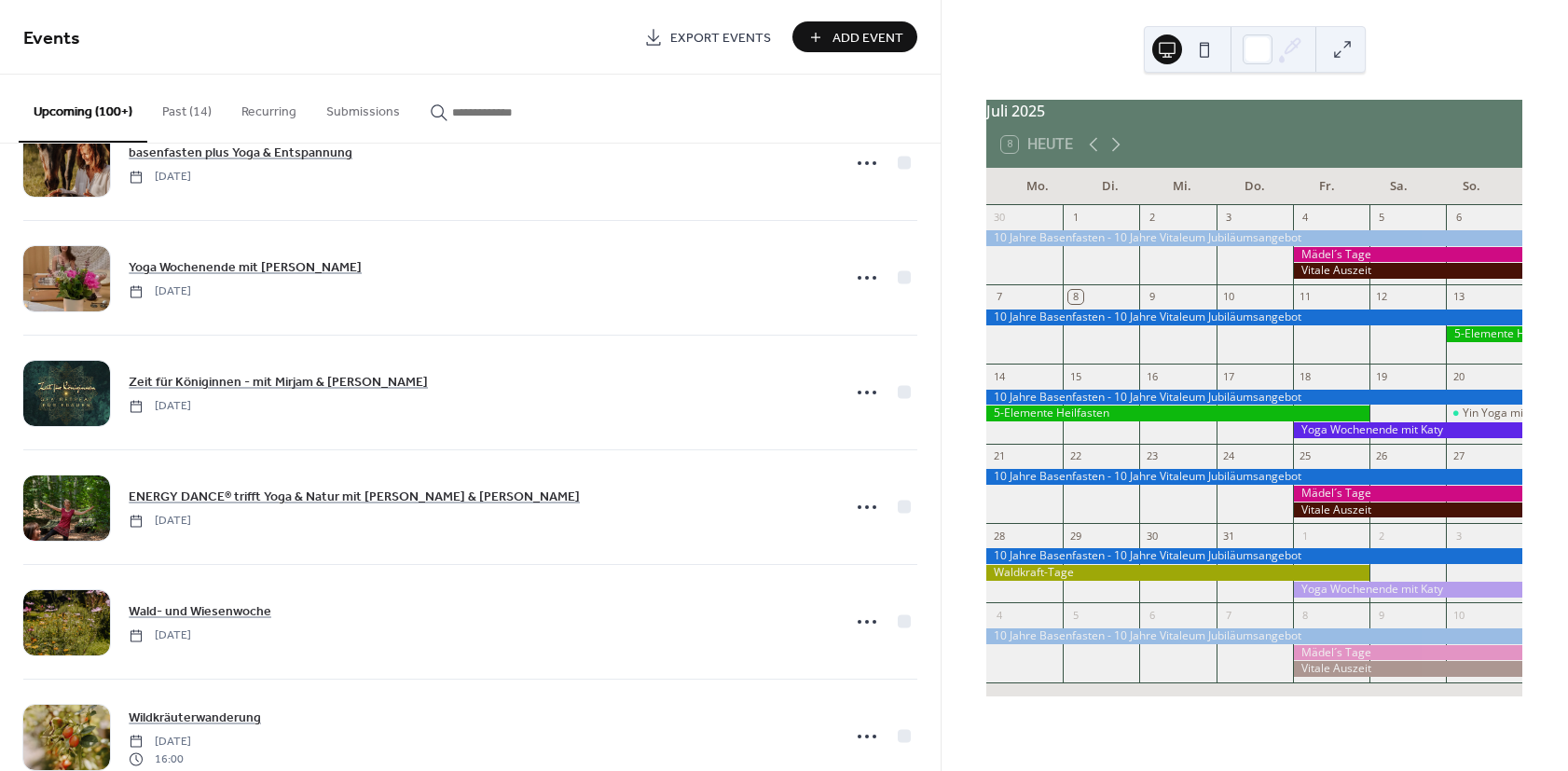 scroll, scrollTop: 2517, scrollLeft: 0, axis: vertical 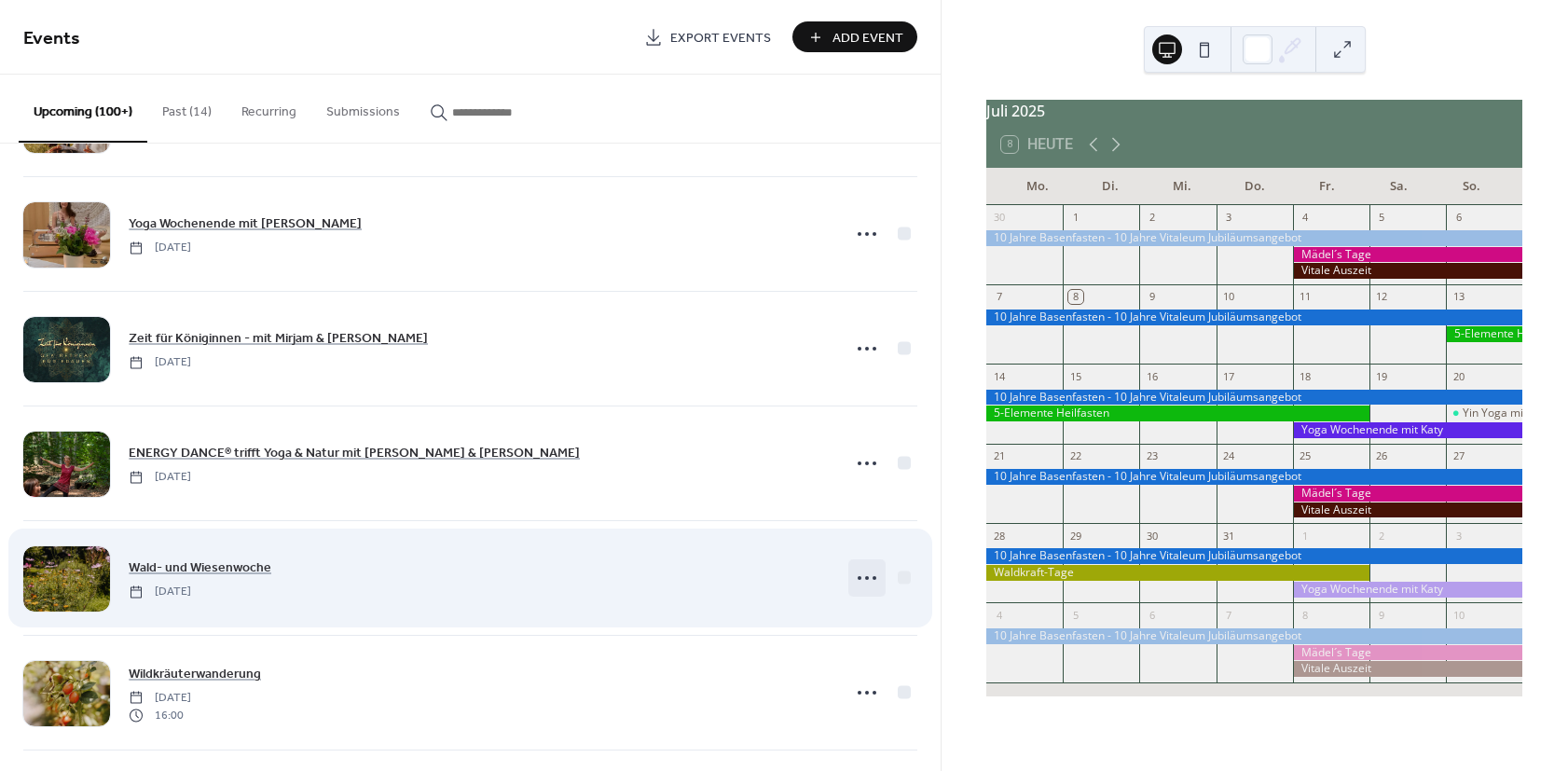 click 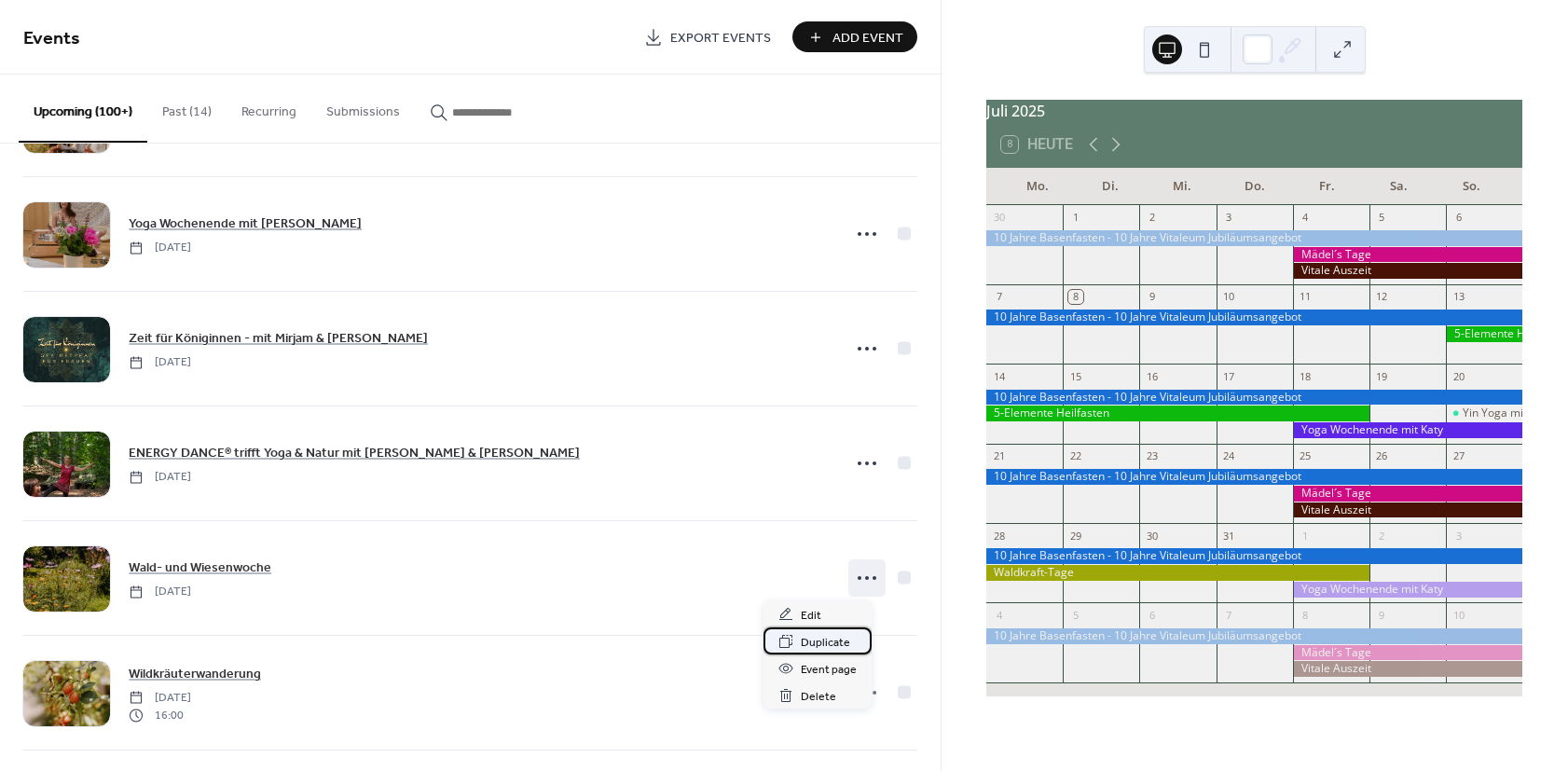 click on "Duplicate" at bounding box center [825, 642] 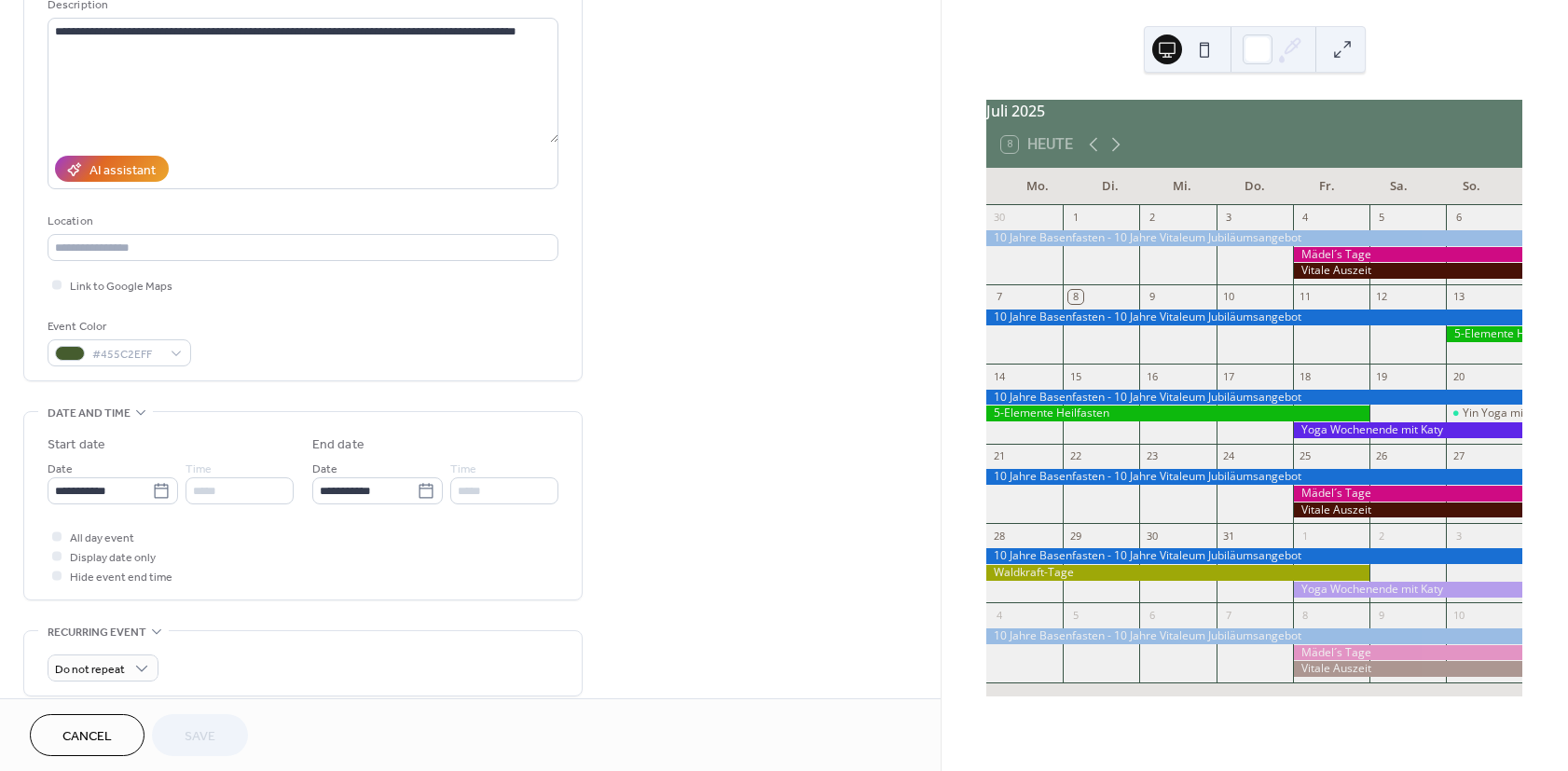 scroll, scrollTop: 224, scrollLeft: 0, axis: vertical 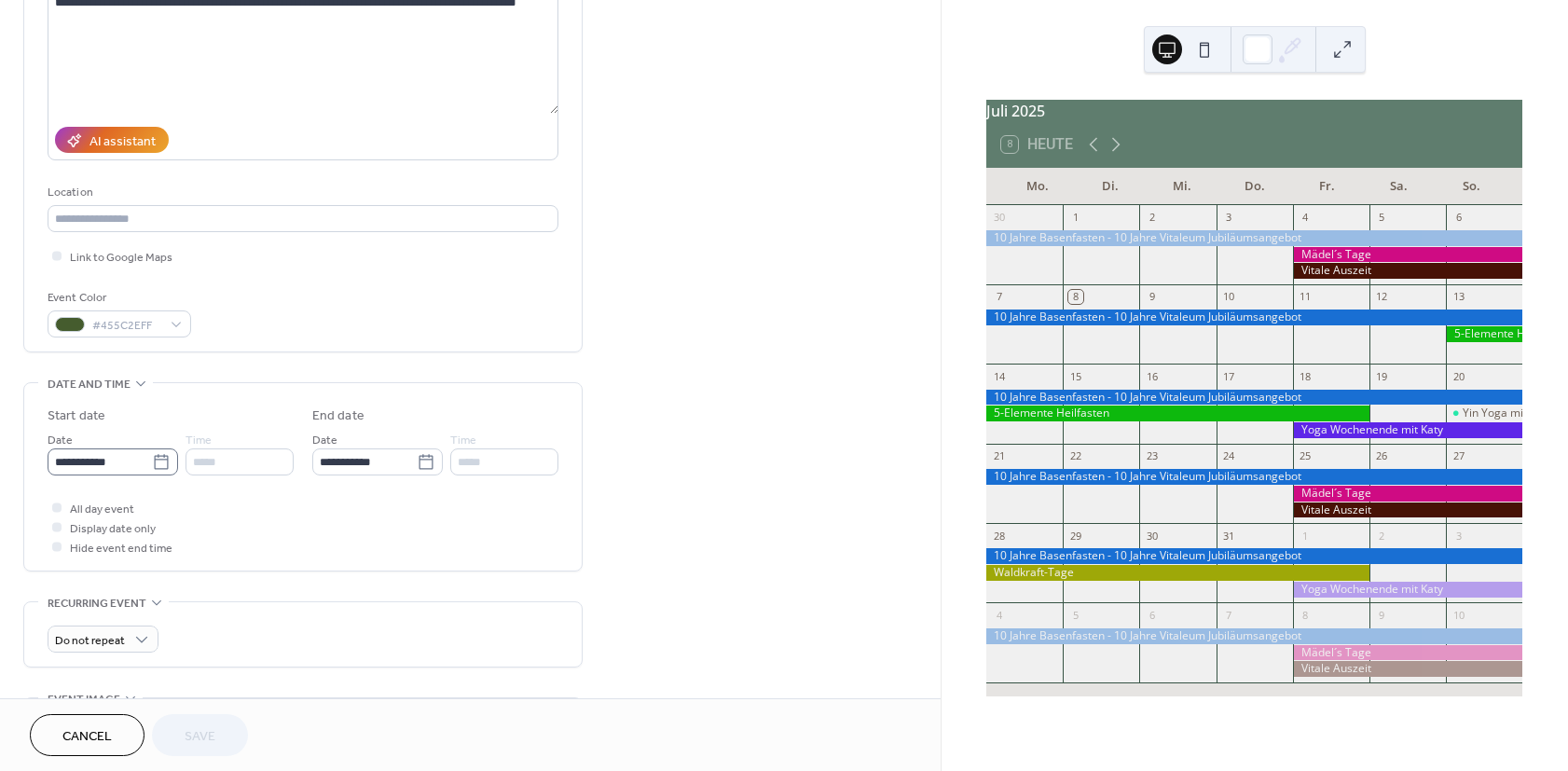 click 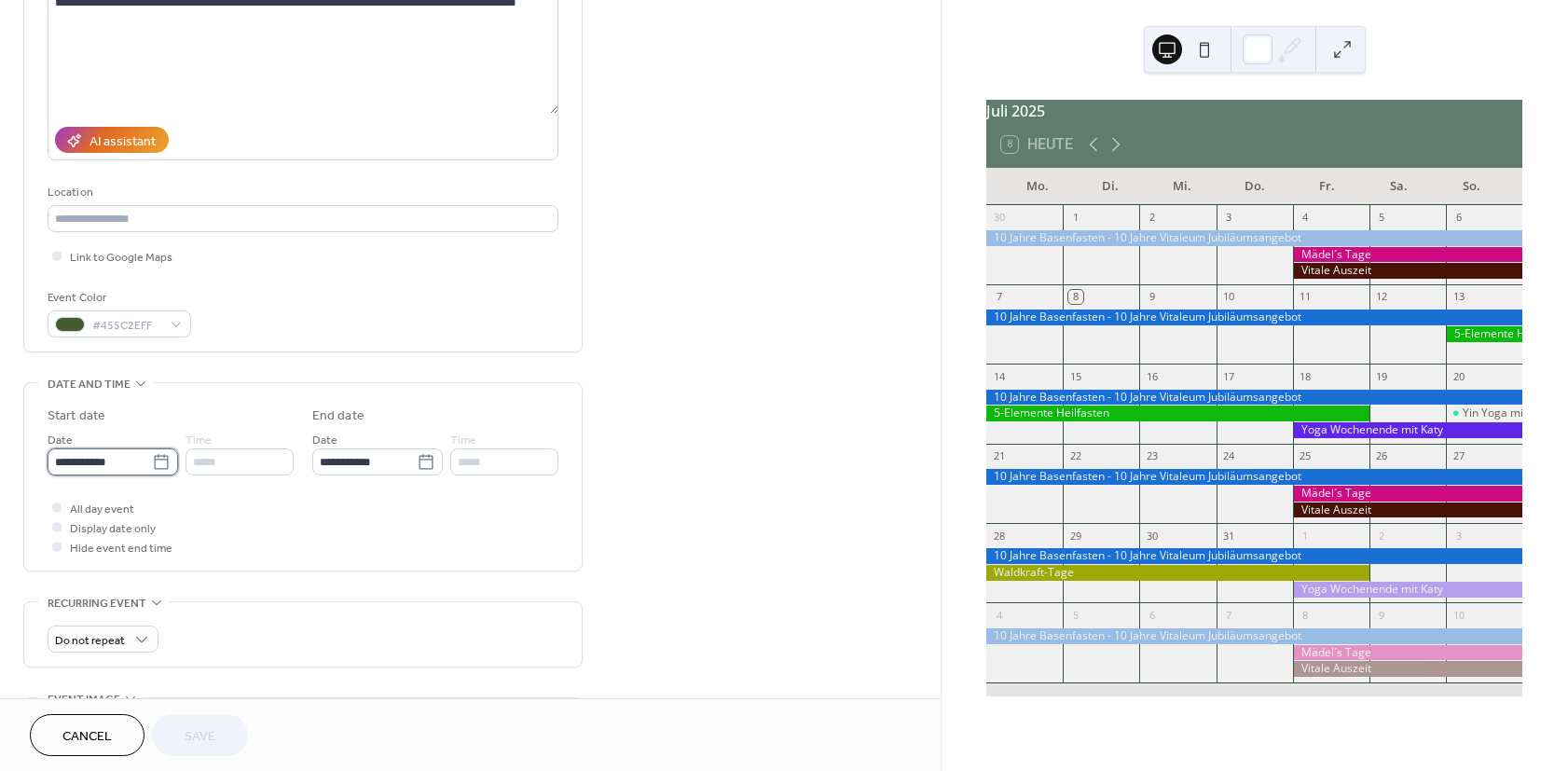 click on "**********" at bounding box center [100, 461] 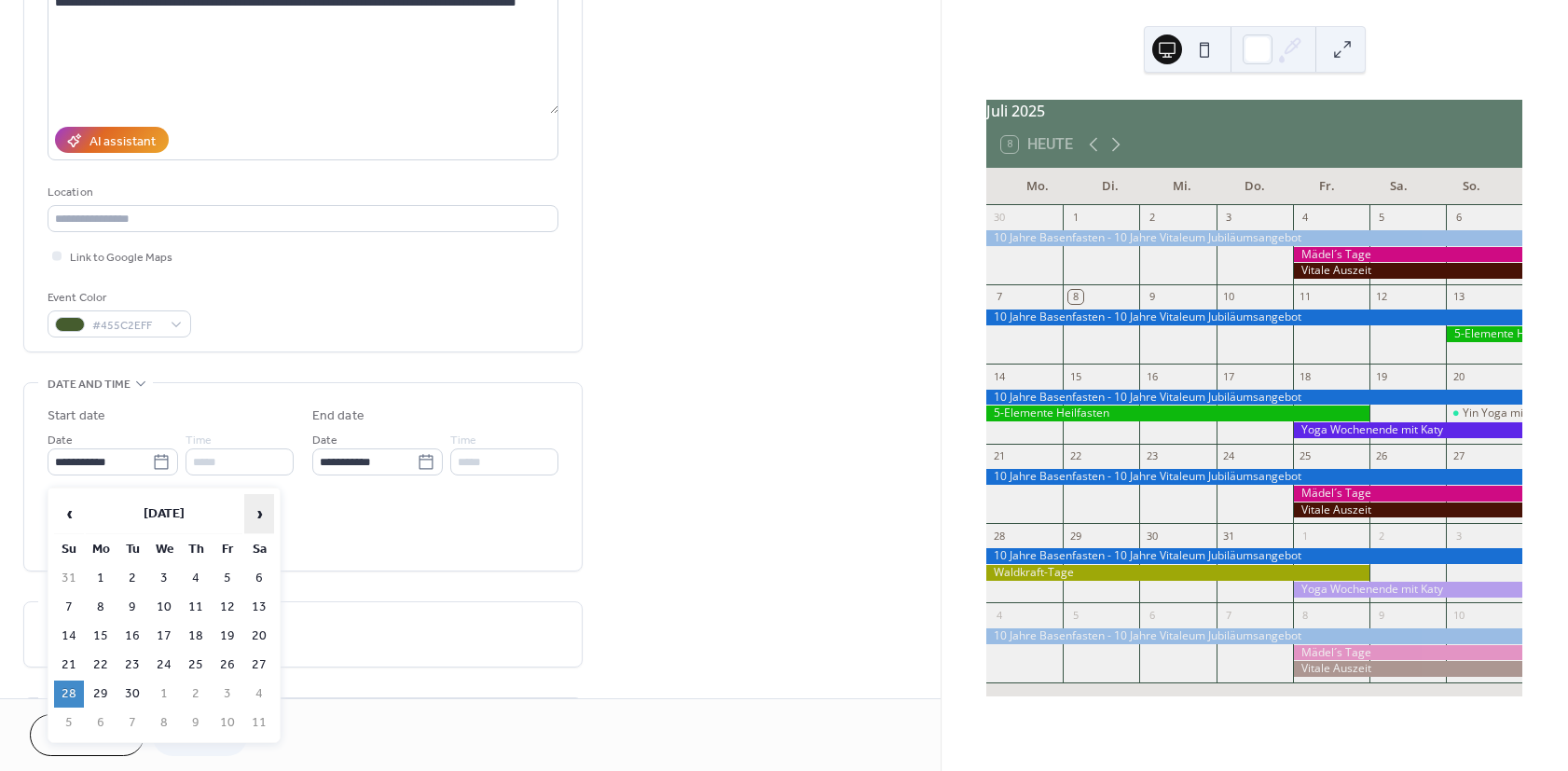 click on "›" at bounding box center [259, 514] 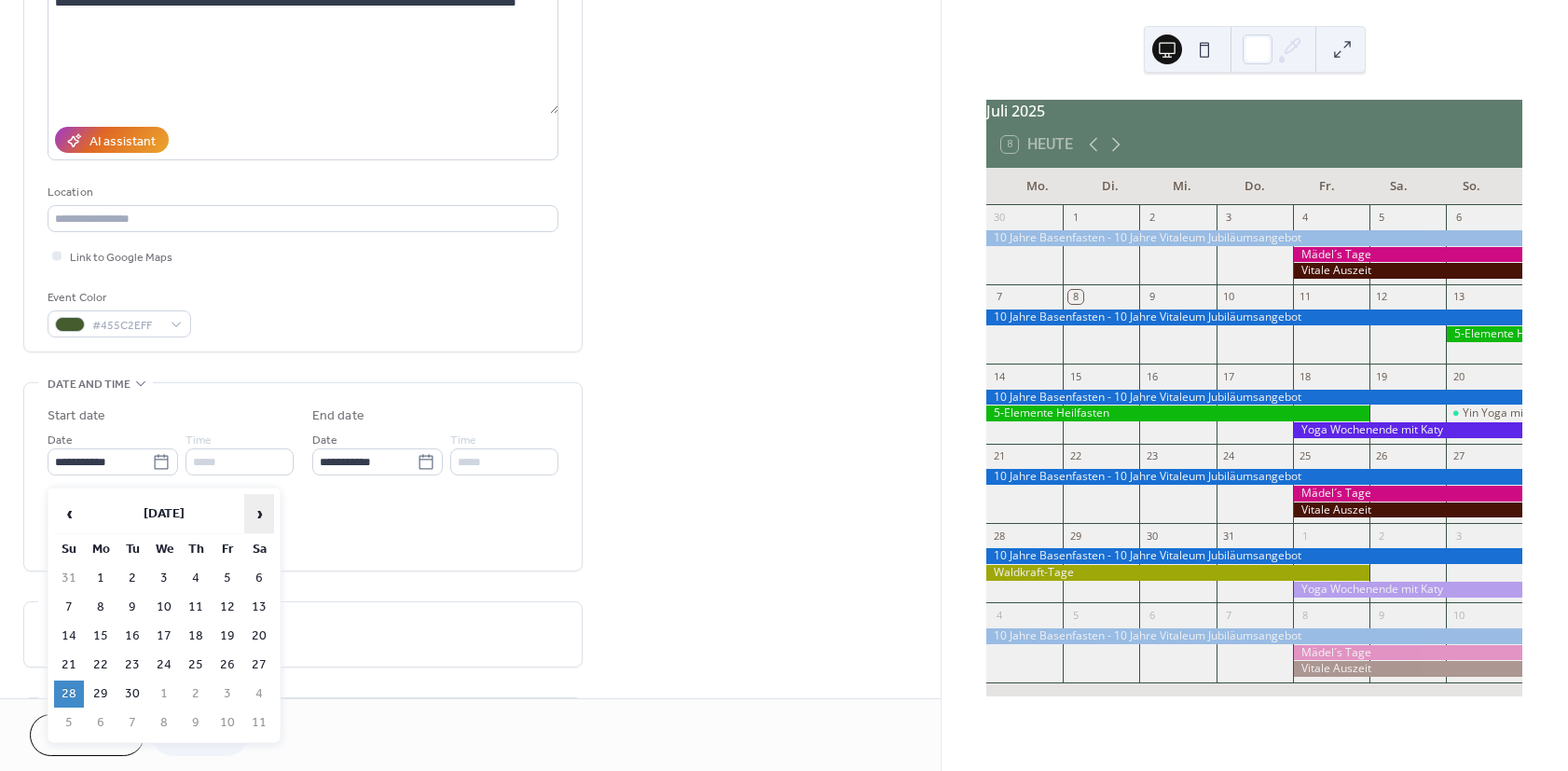 click on "›" at bounding box center (259, 514) 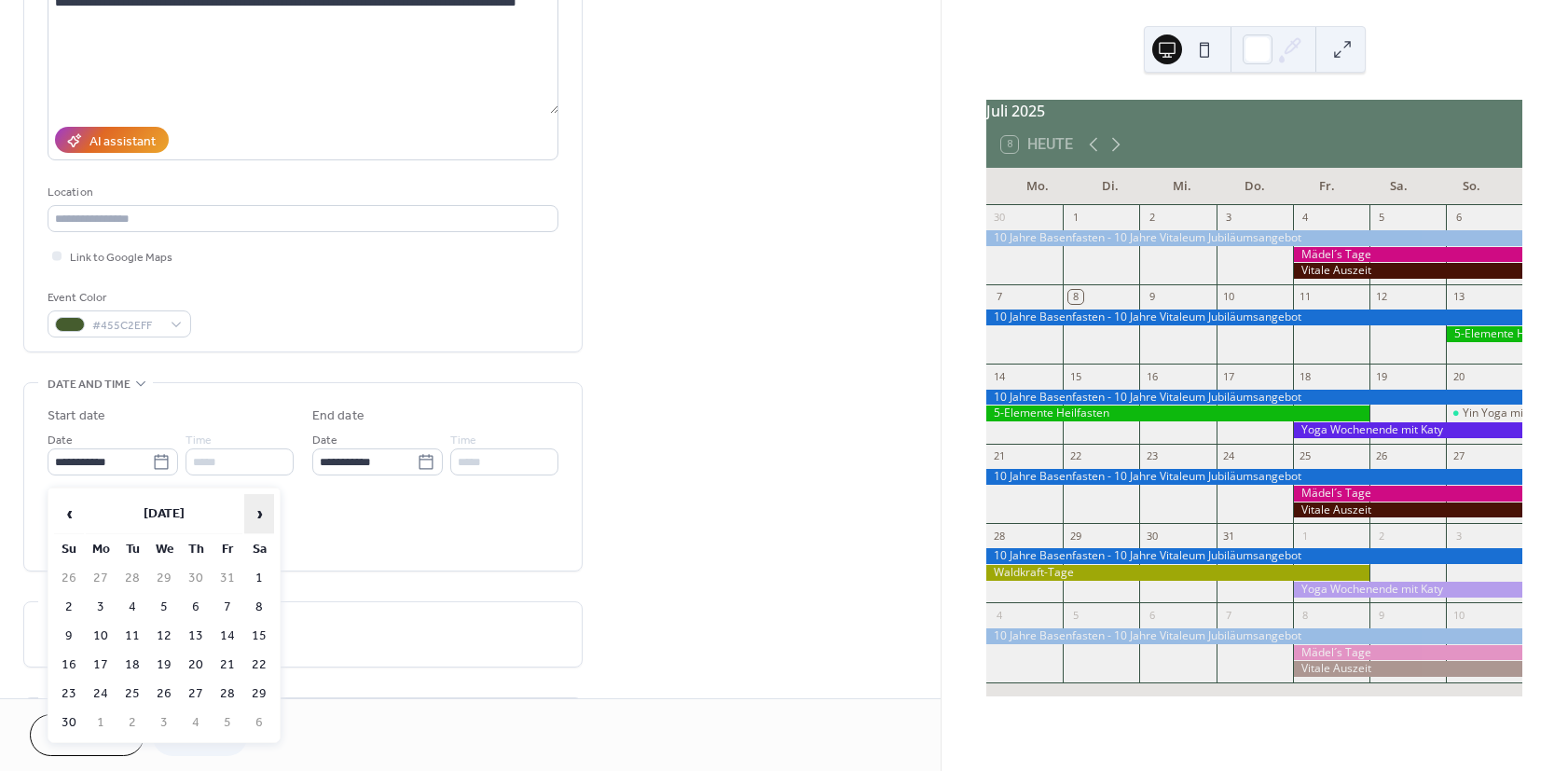 click on "›" at bounding box center (259, 514) 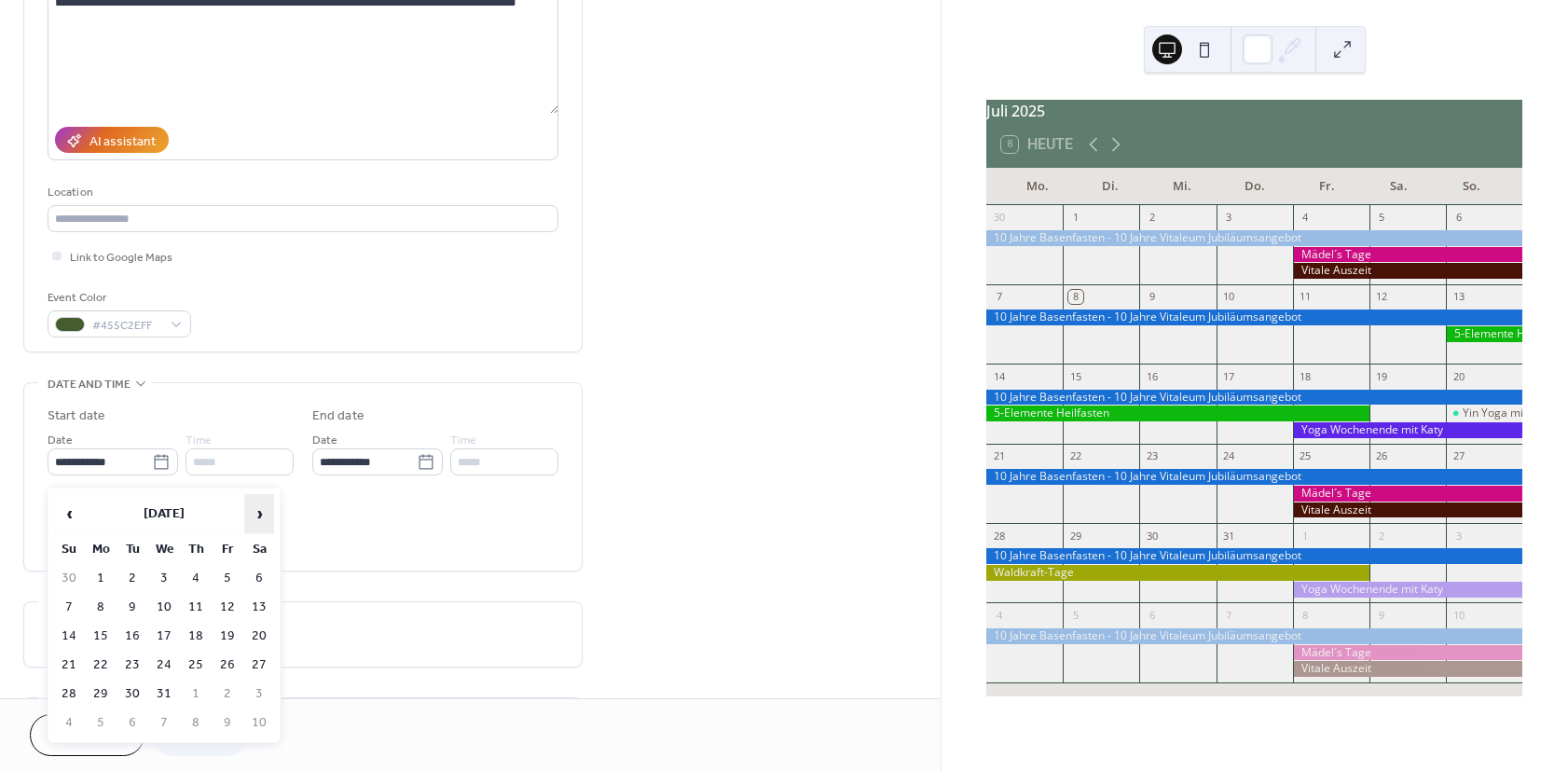 click on "›" at bounding box center [259, 514] 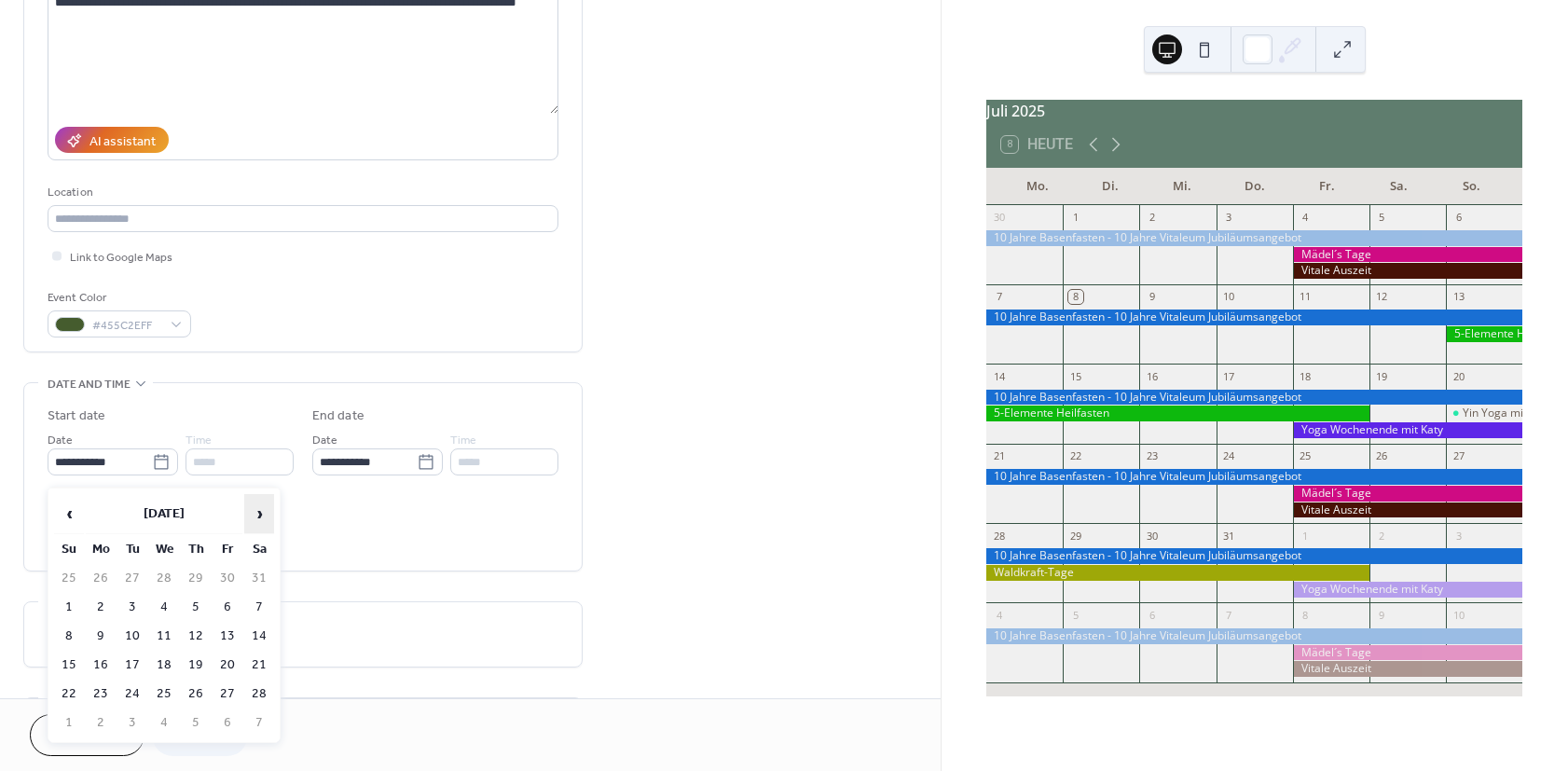 click on "›" at bounding box center [259, 514] 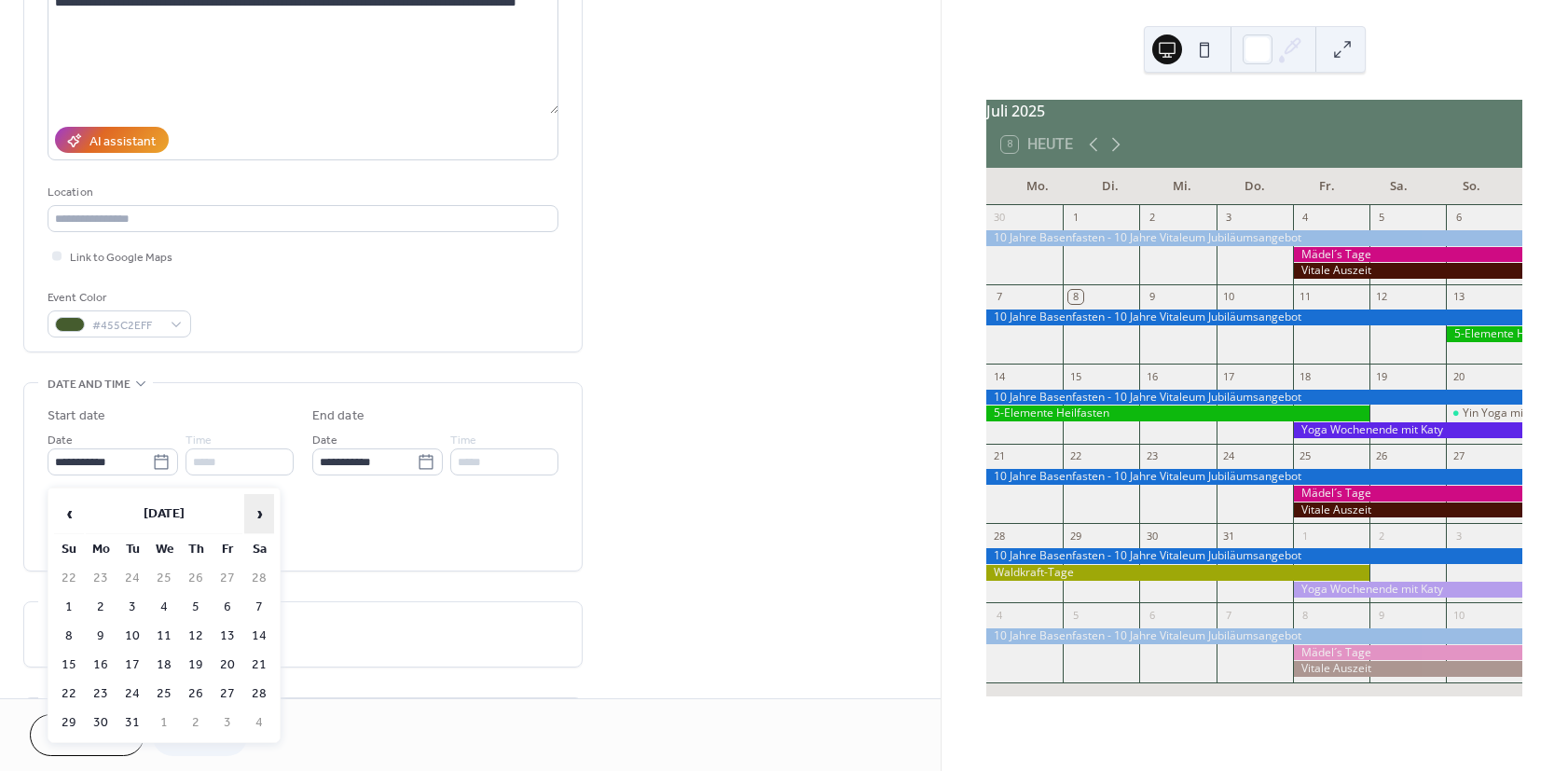 click on "›" at bounding box center [259, 514] 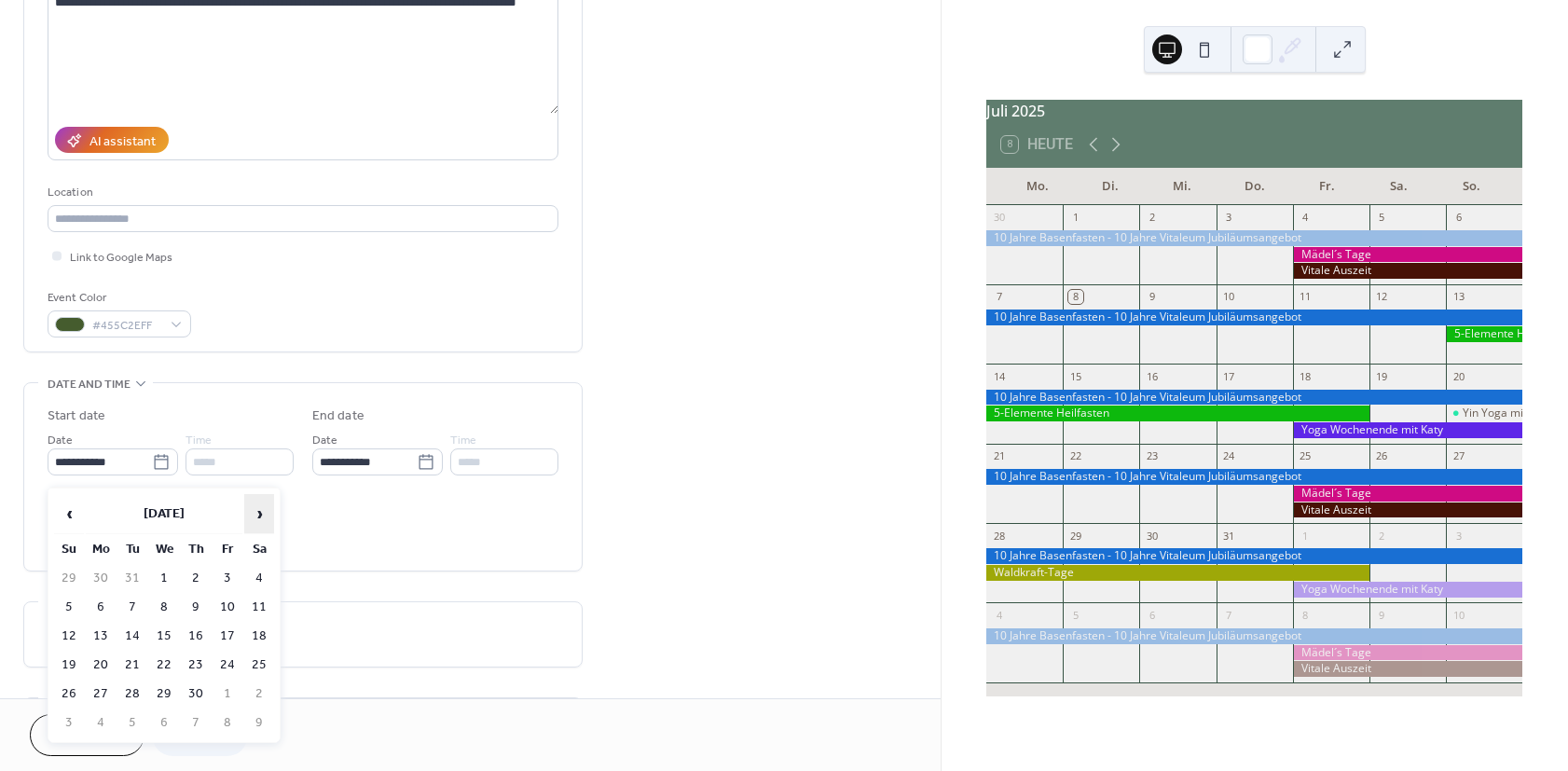 click on "›" at bounding box center [259, 514] 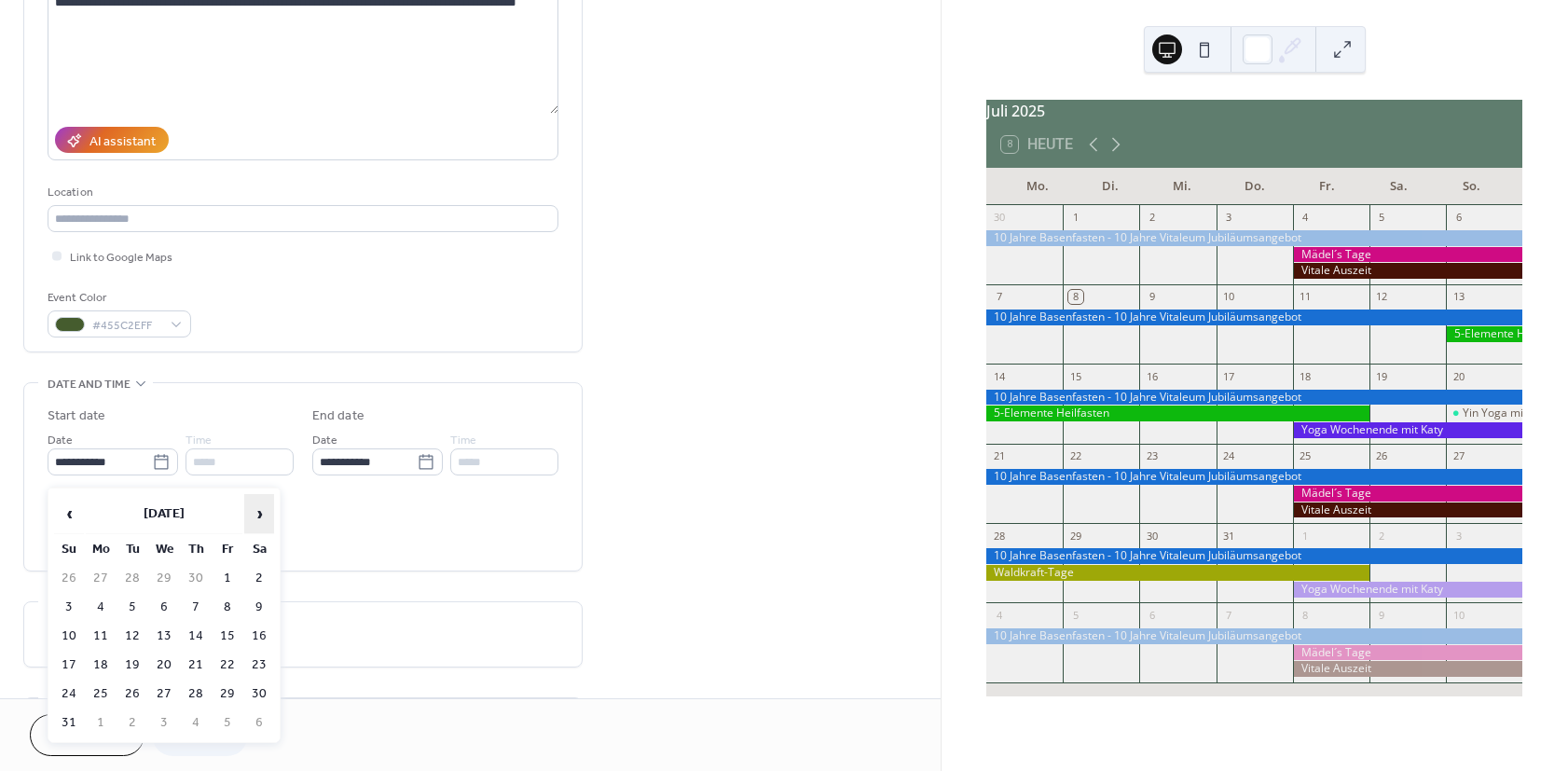 click on "›" at bounding box center (259, 514) 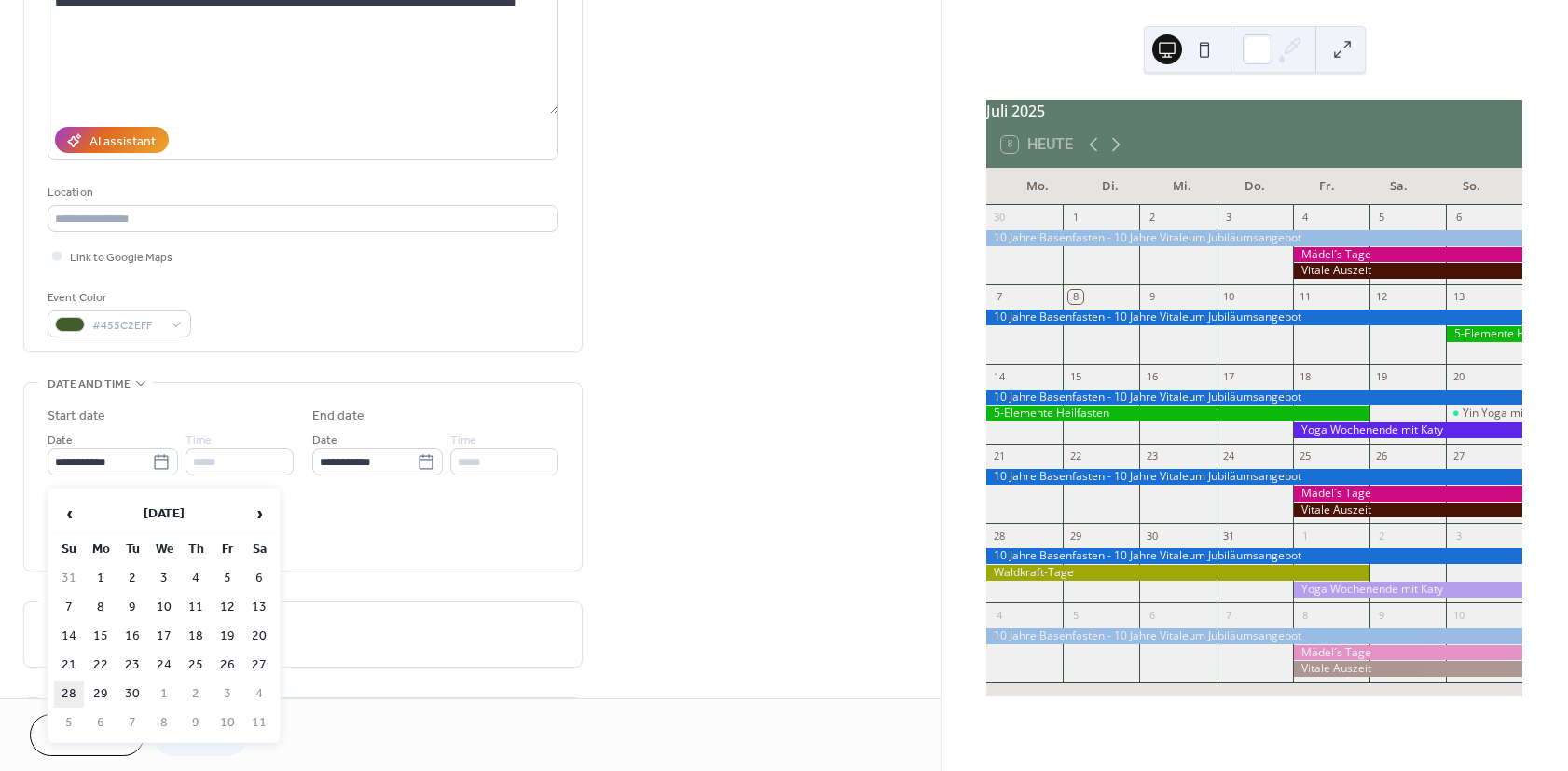 click on "28" at bounding box center (69, 694) 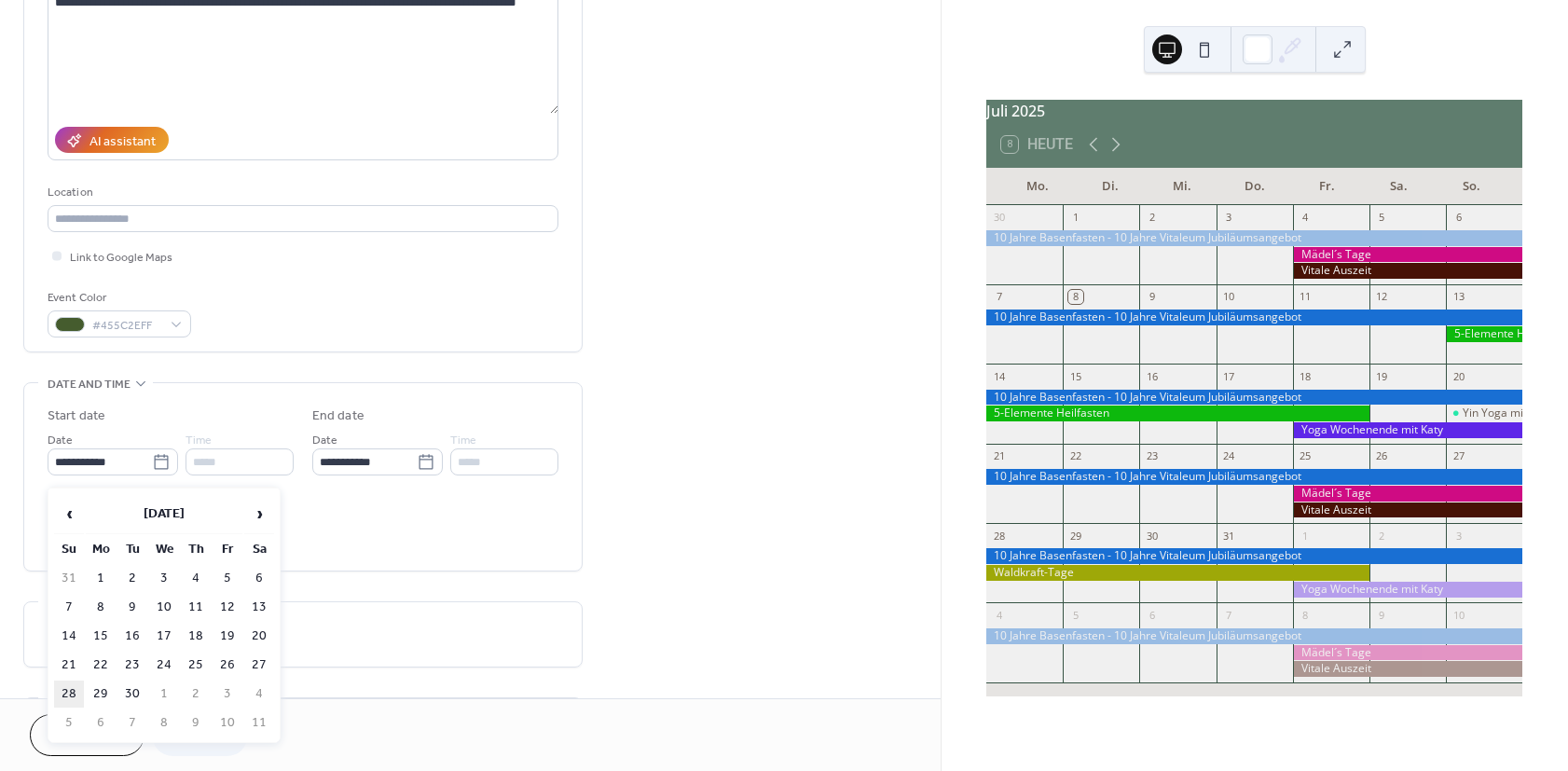 type on "**********" 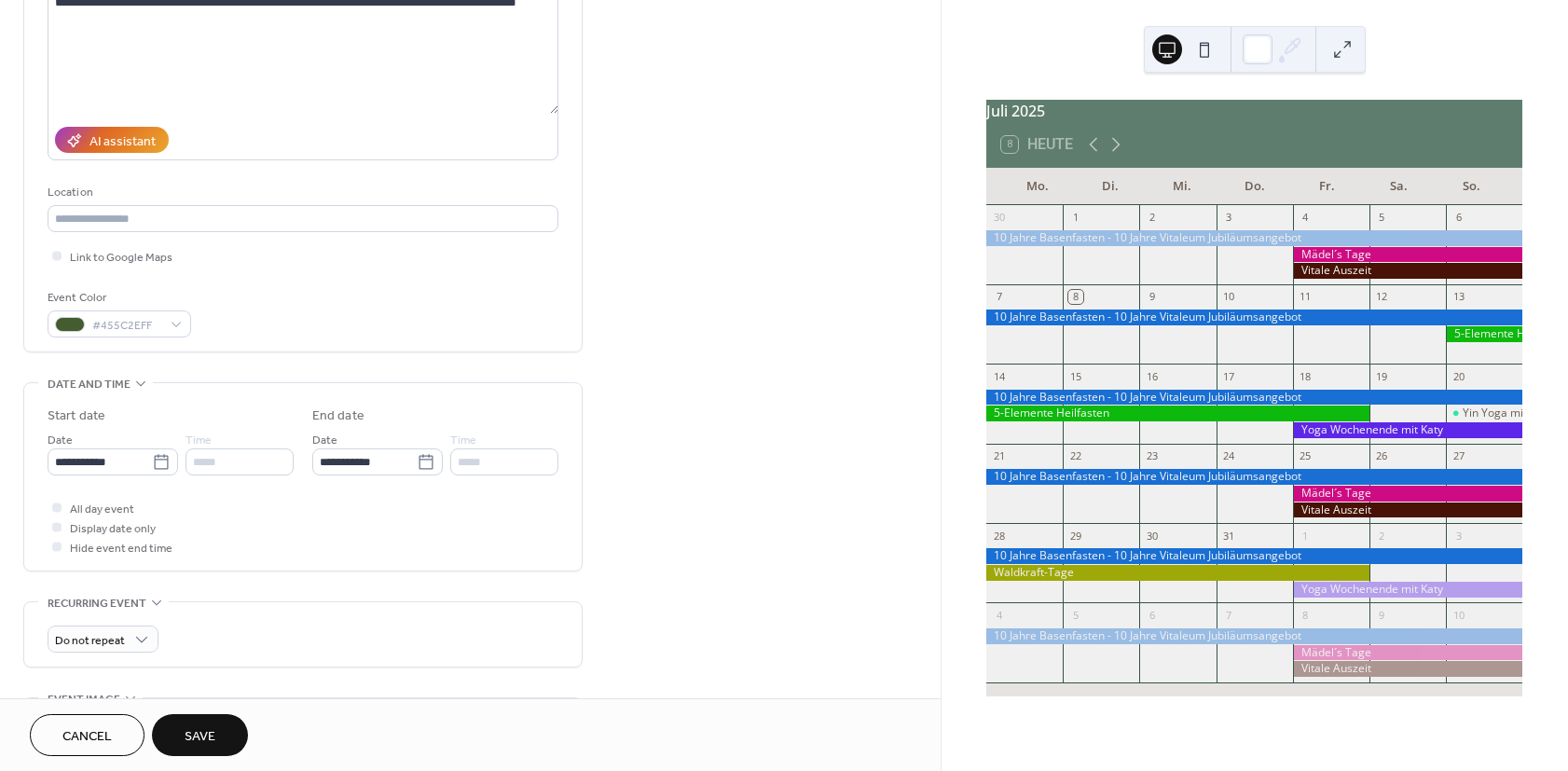 click on "Save" at bounding box center [199, 737] 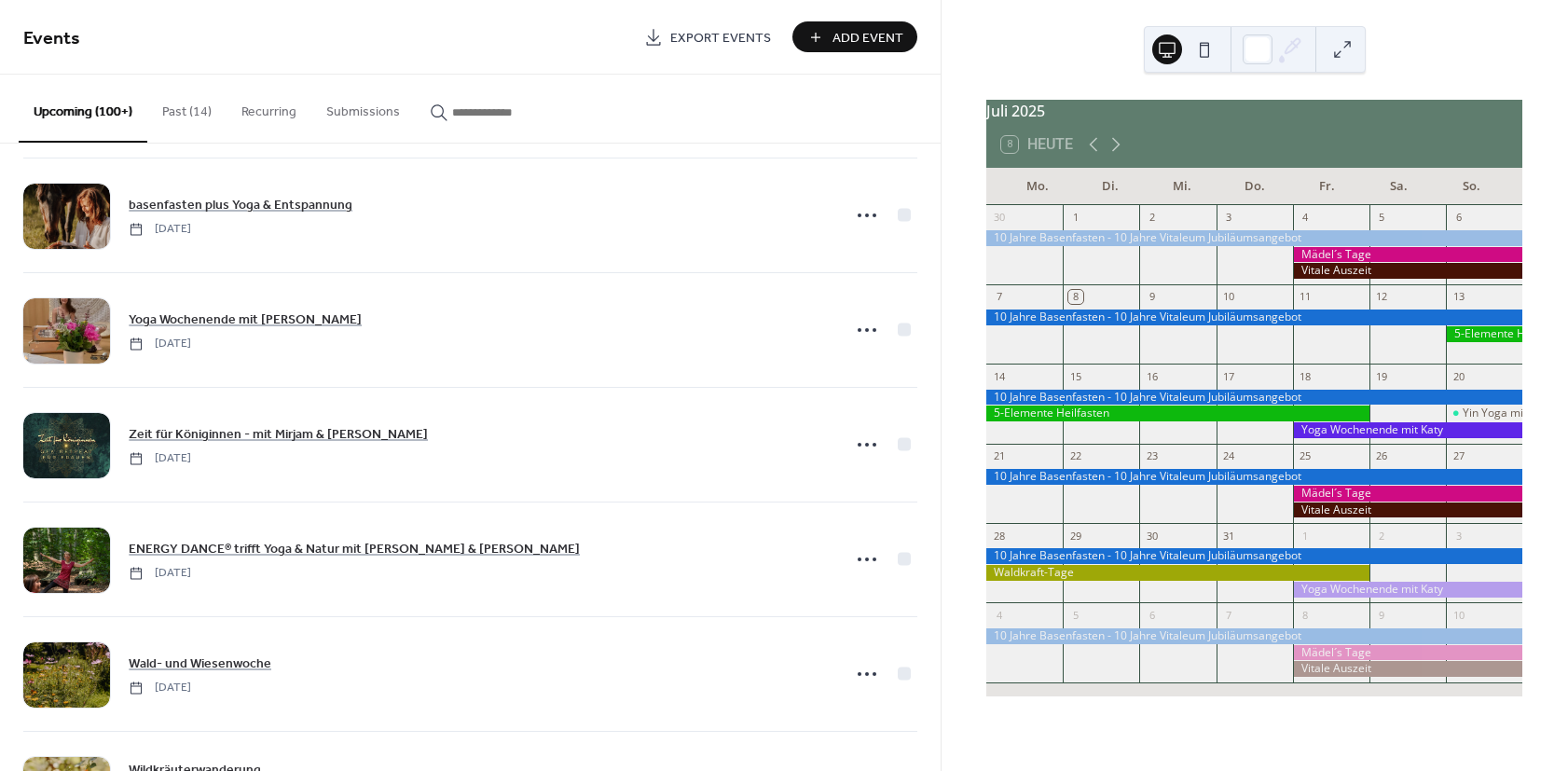 scroll, scrollTop: 2461, scrollLeft: 0, axis: vertical 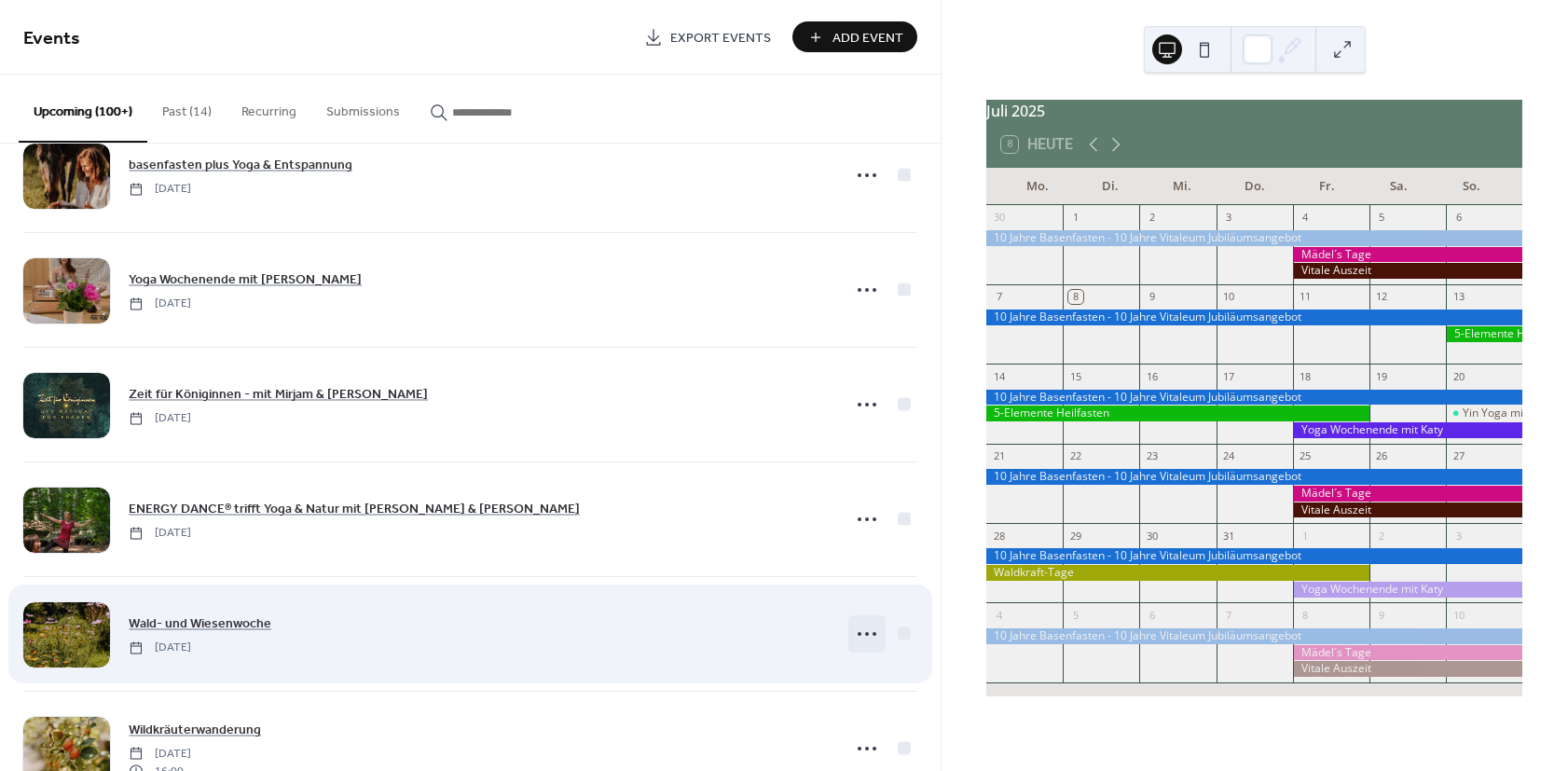click 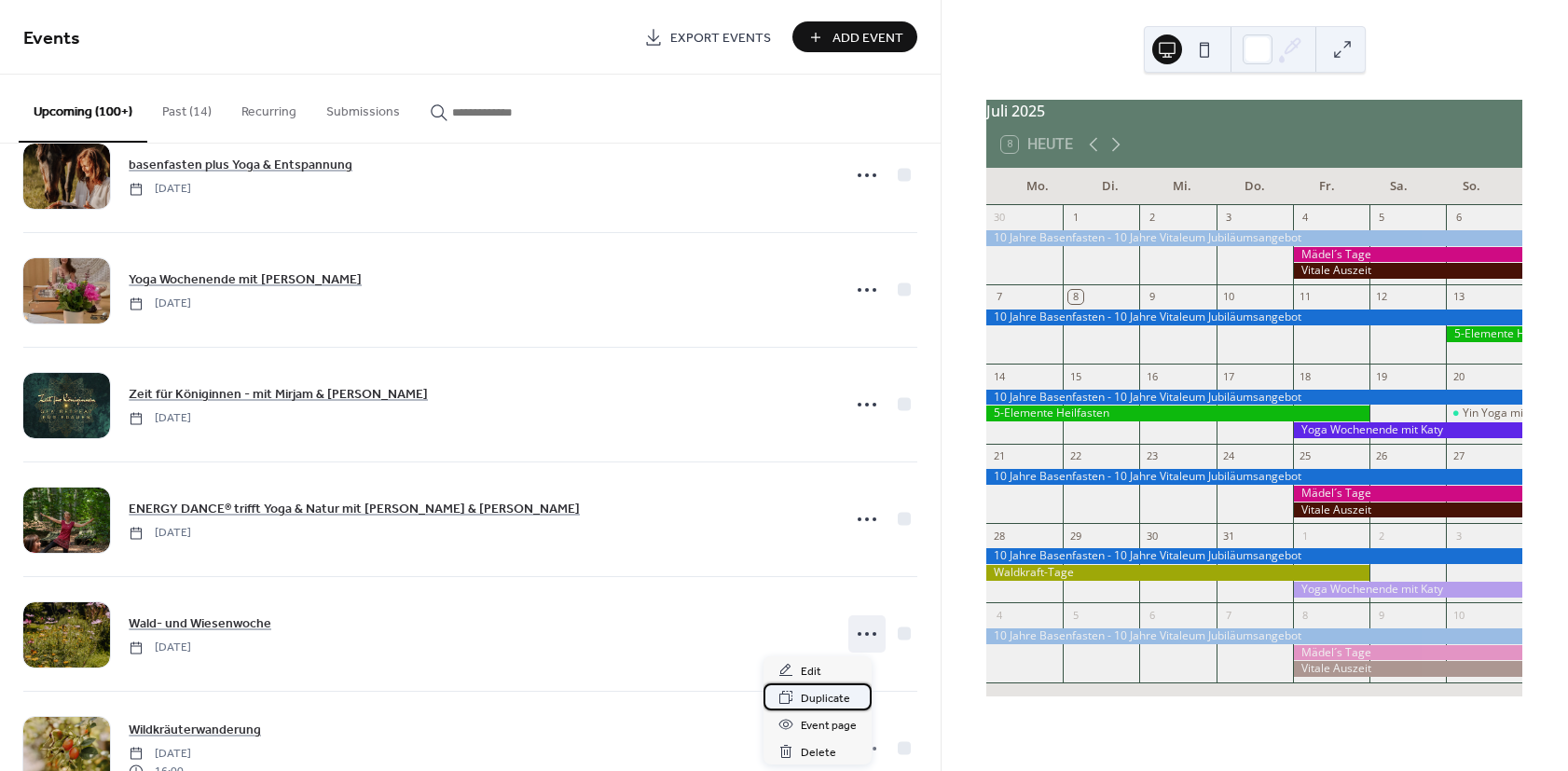 click on "Duplicate" at bounding box center [825, 698] 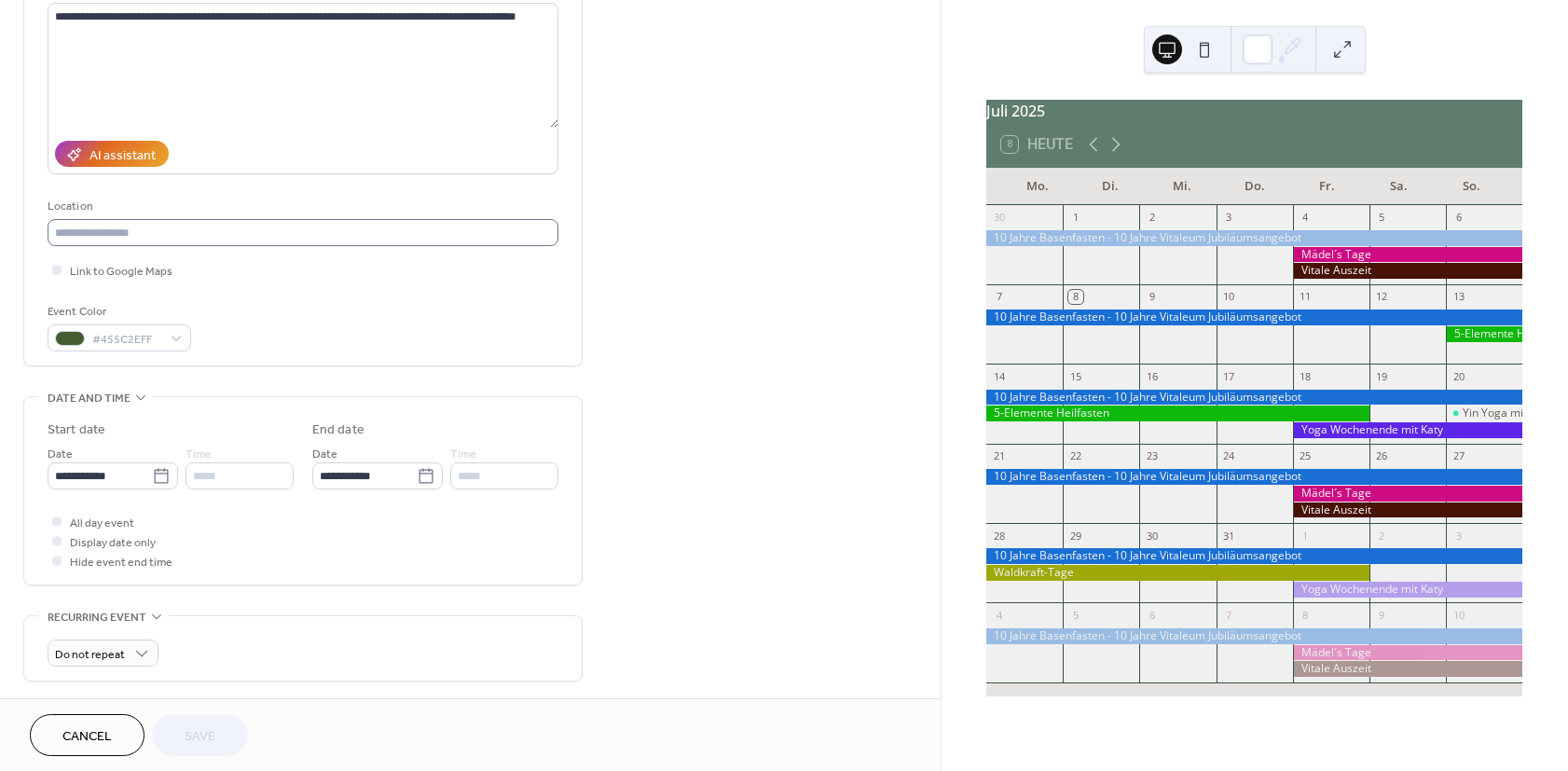 scroll, scrollTop: 224, scrollLeft: 0, axis: vertical 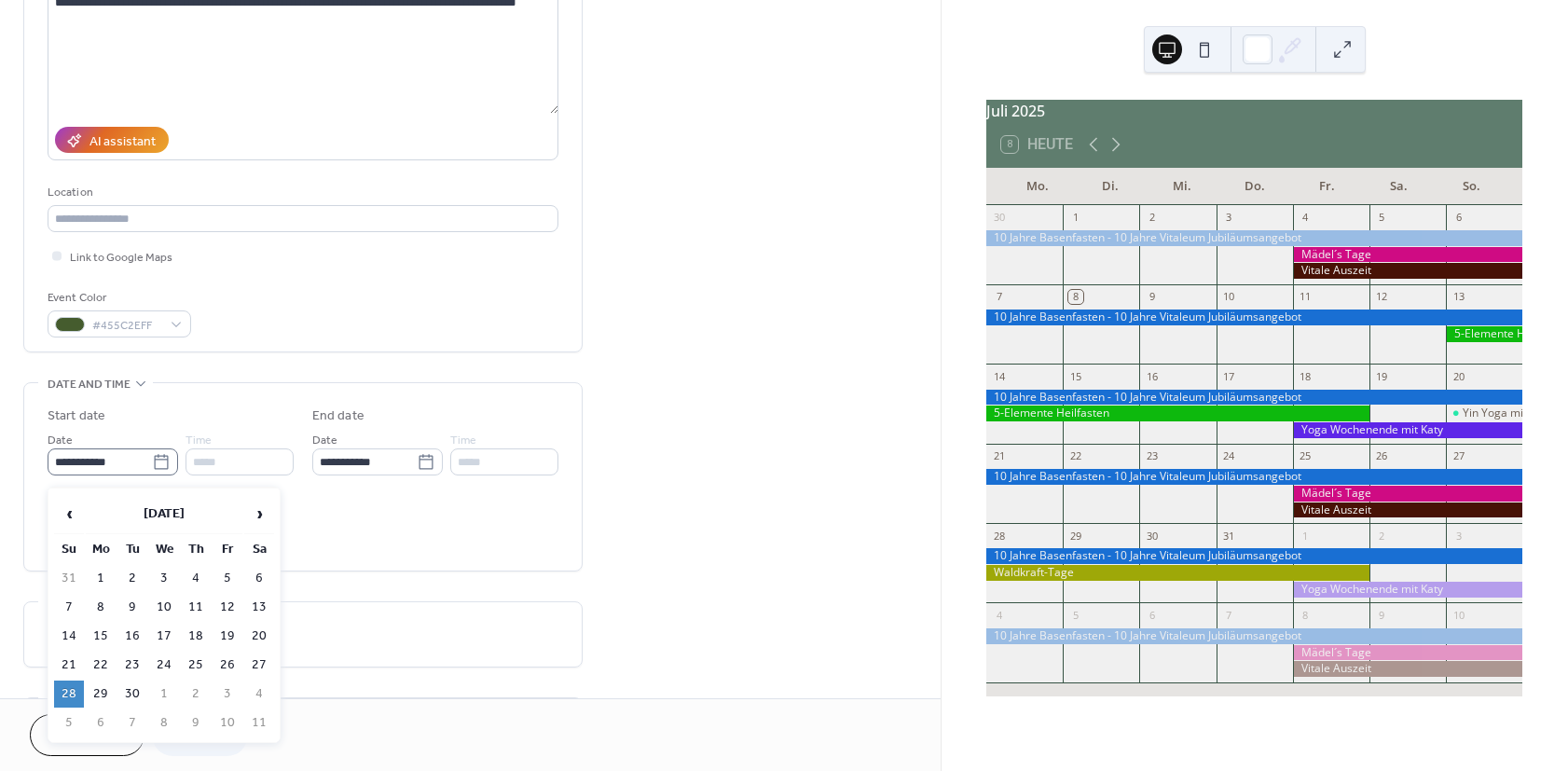 click 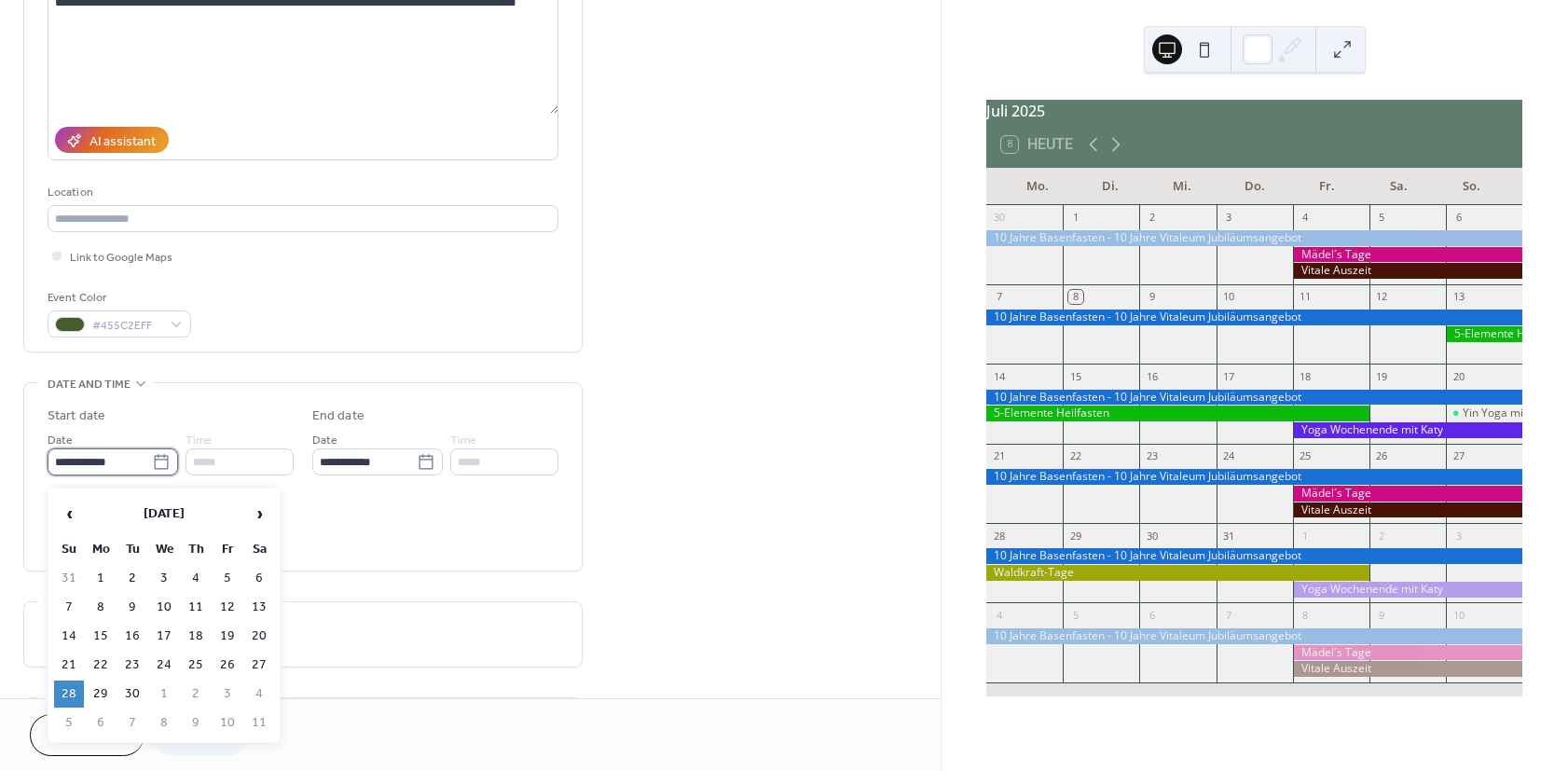 click on "**********" at bounding box center [100, 461] 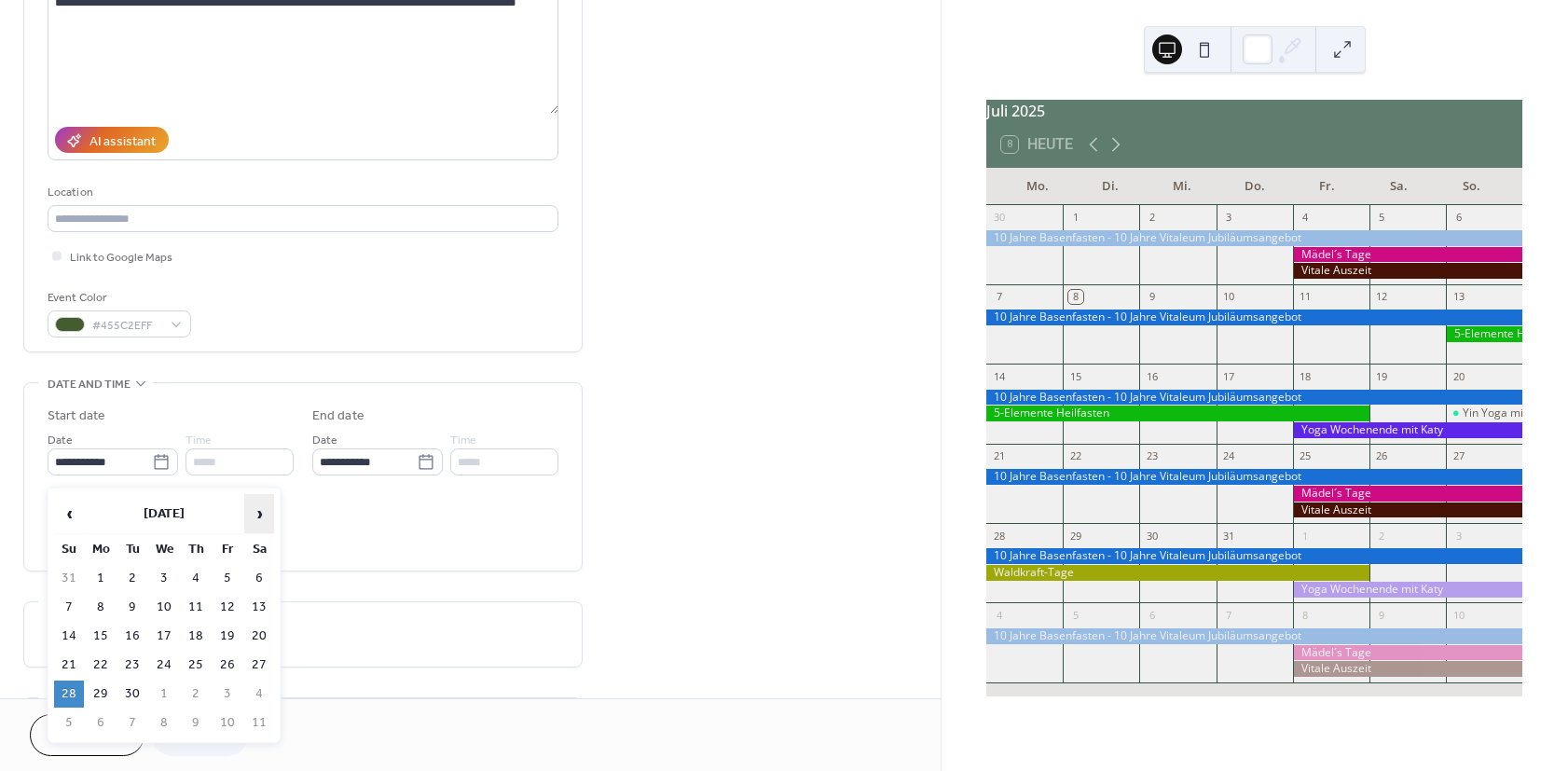 click on "›" at bounding box center (259, 514) 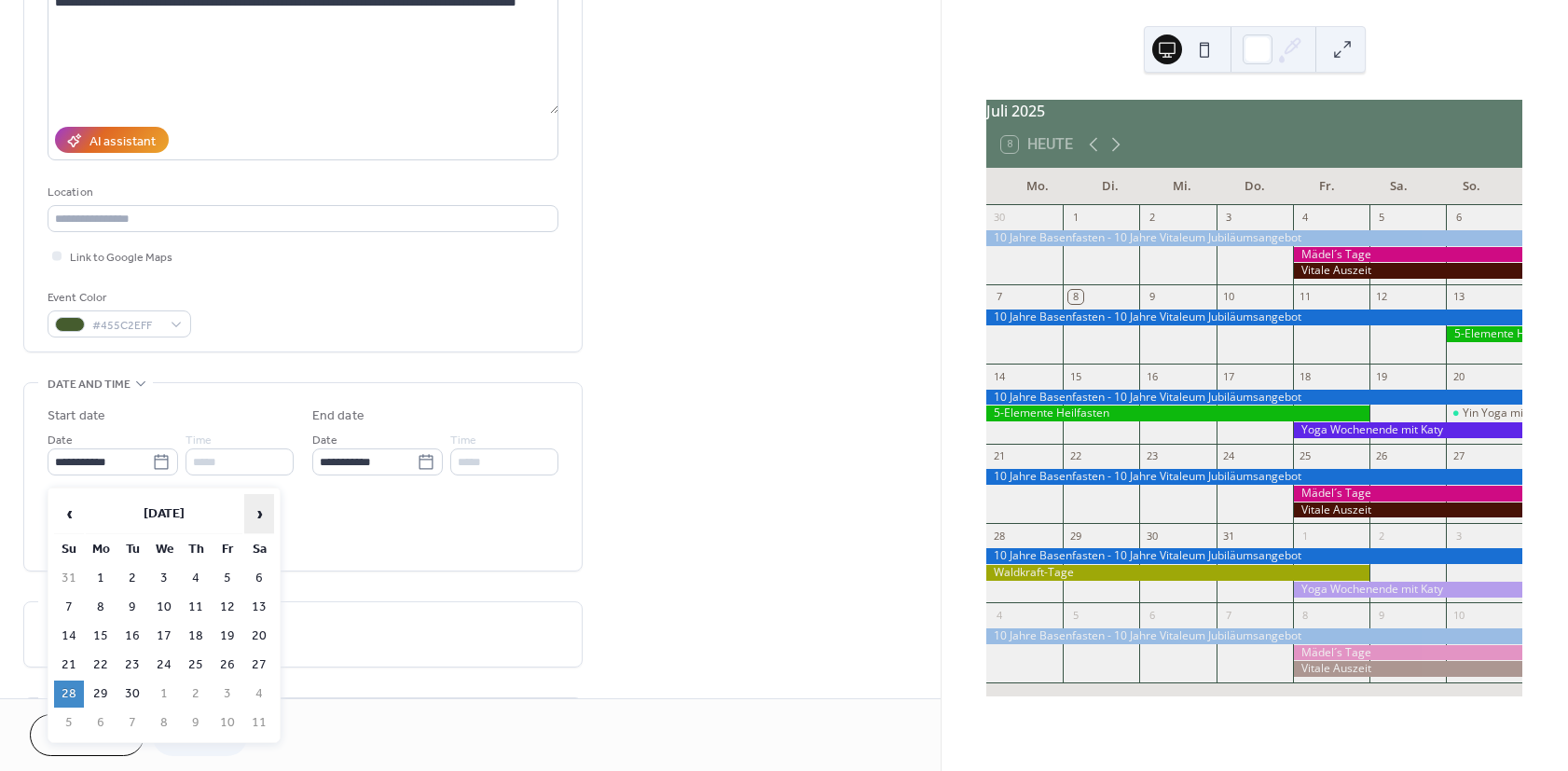 click on "›" at bounding box center [259, 514] 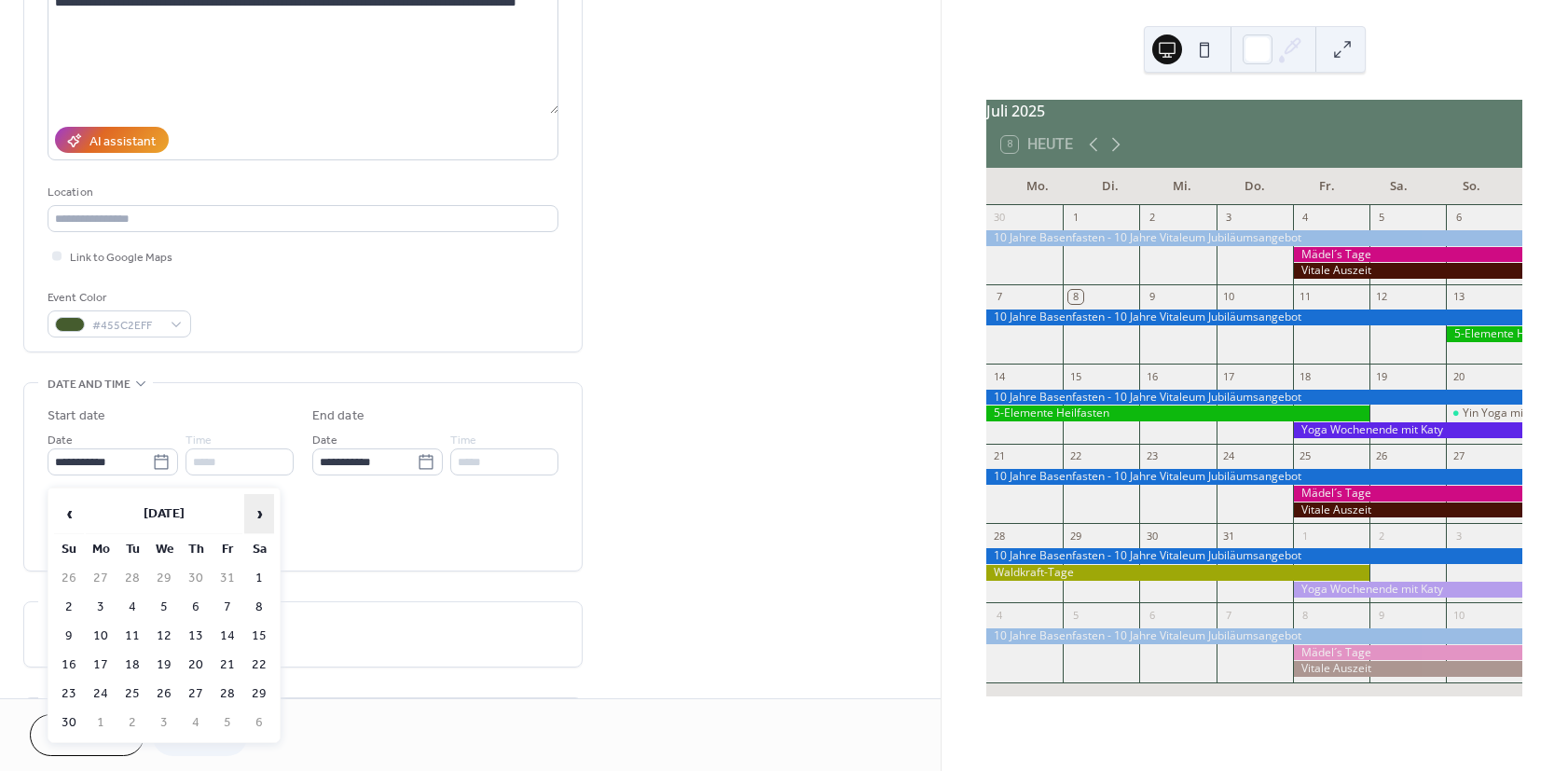 click on "›" at bounding box center [259, 514] 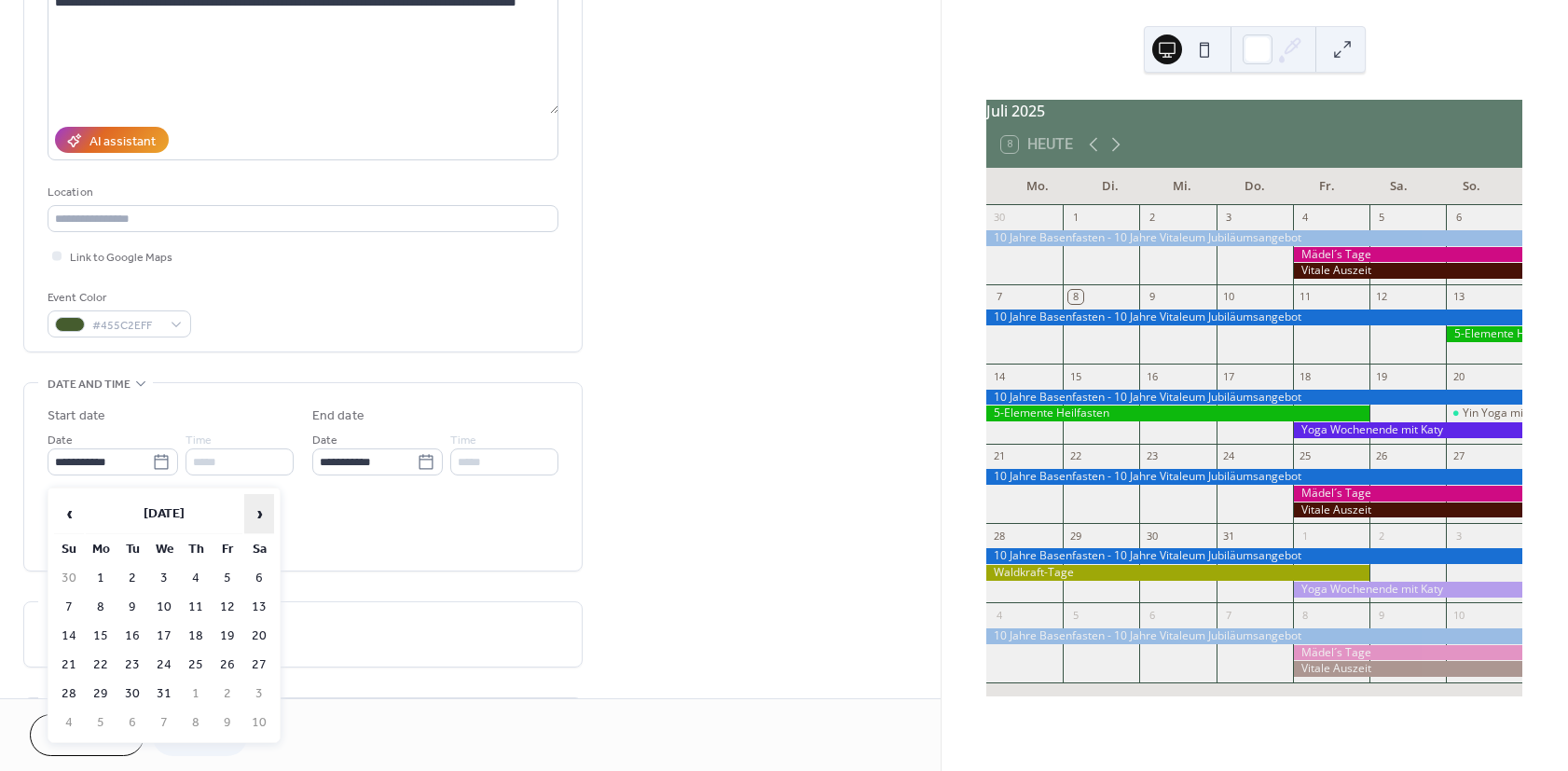 click on "›" at bounding box center (259, 514) 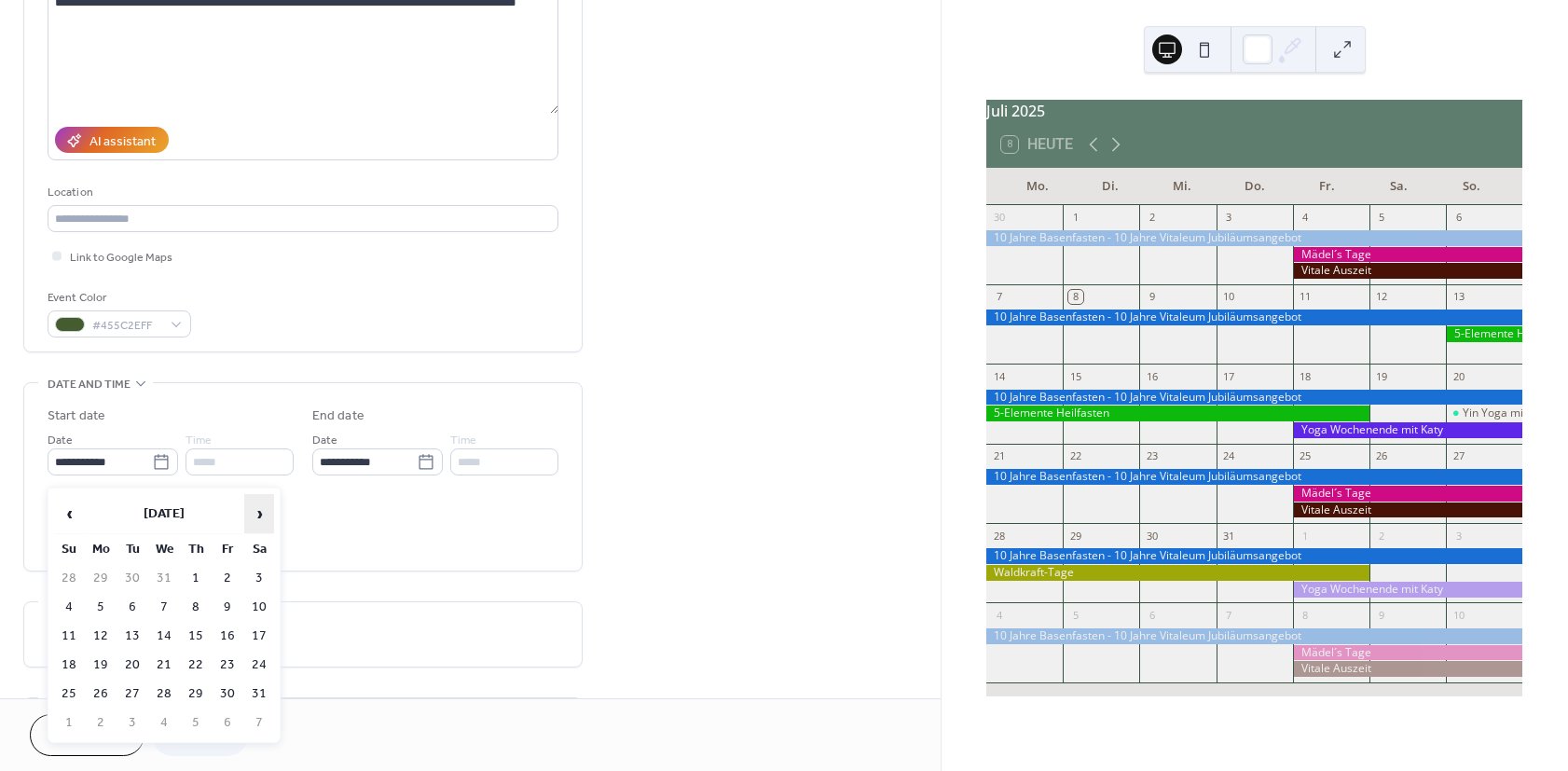 click on "›" at bounding box center [259, 514] 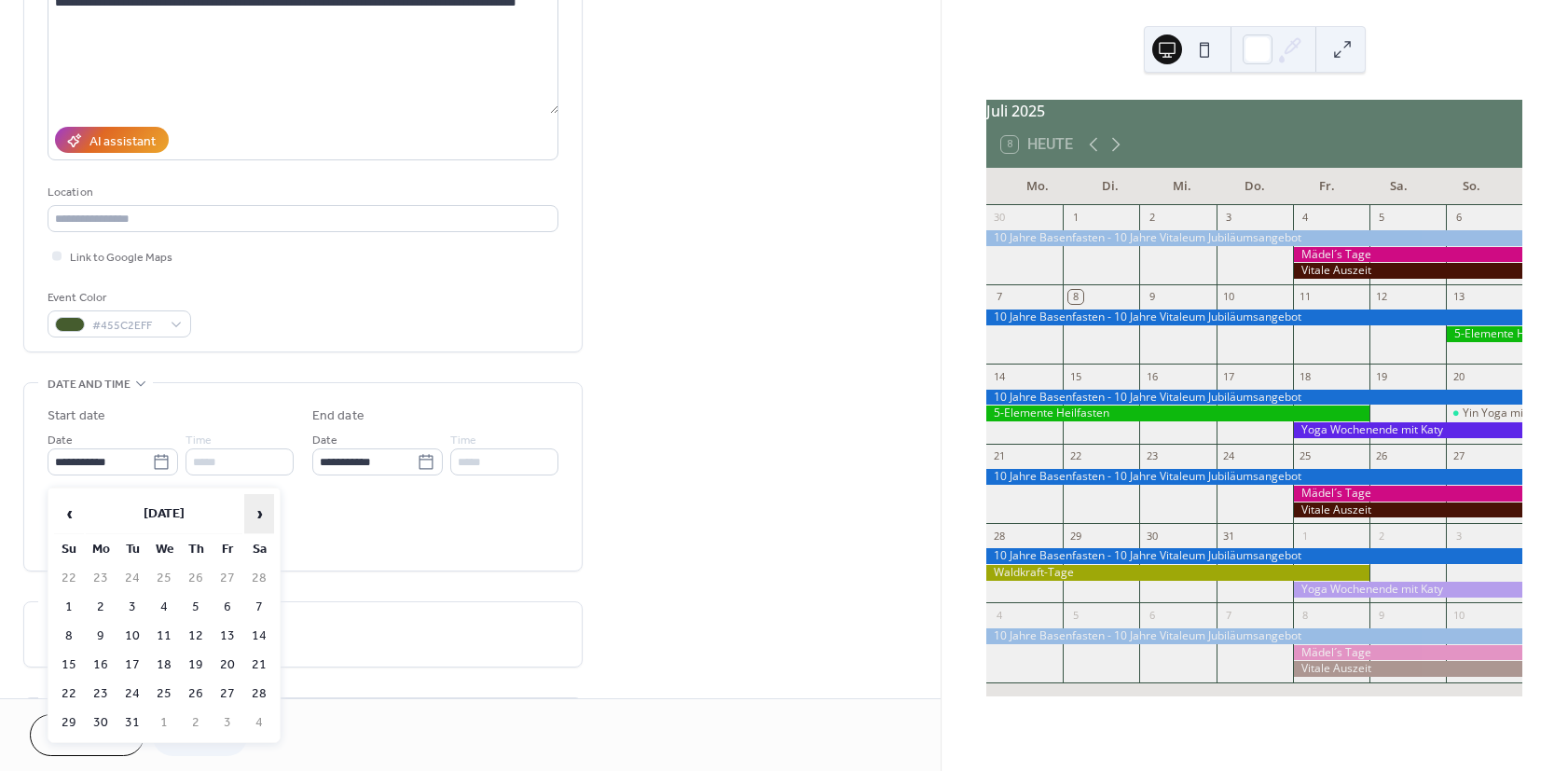 click on "›" at bounding box center (259, 514) 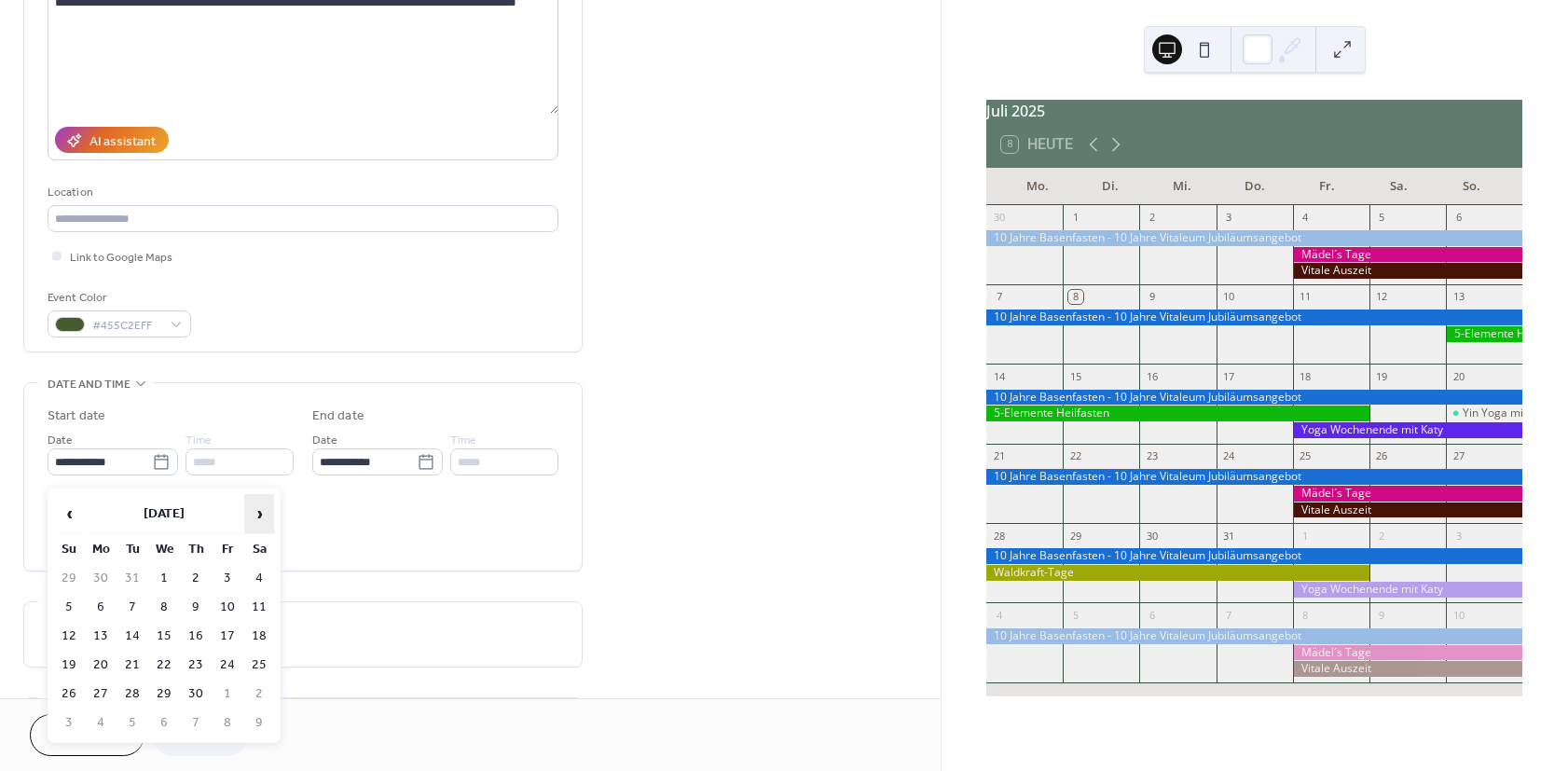 click on "›" at bounding box center [259, 514] 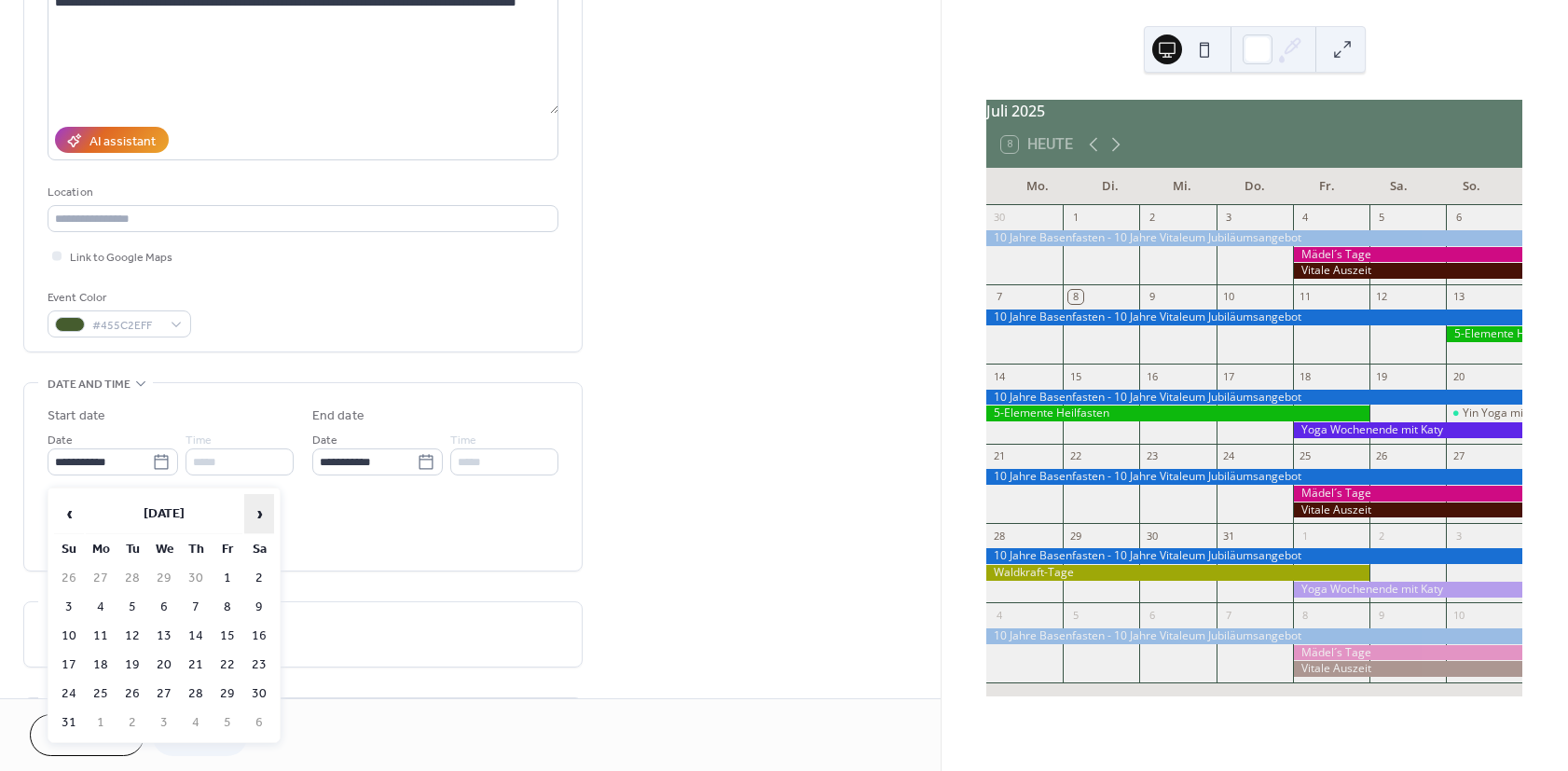 click on "›" at bounding box center [259, 514] 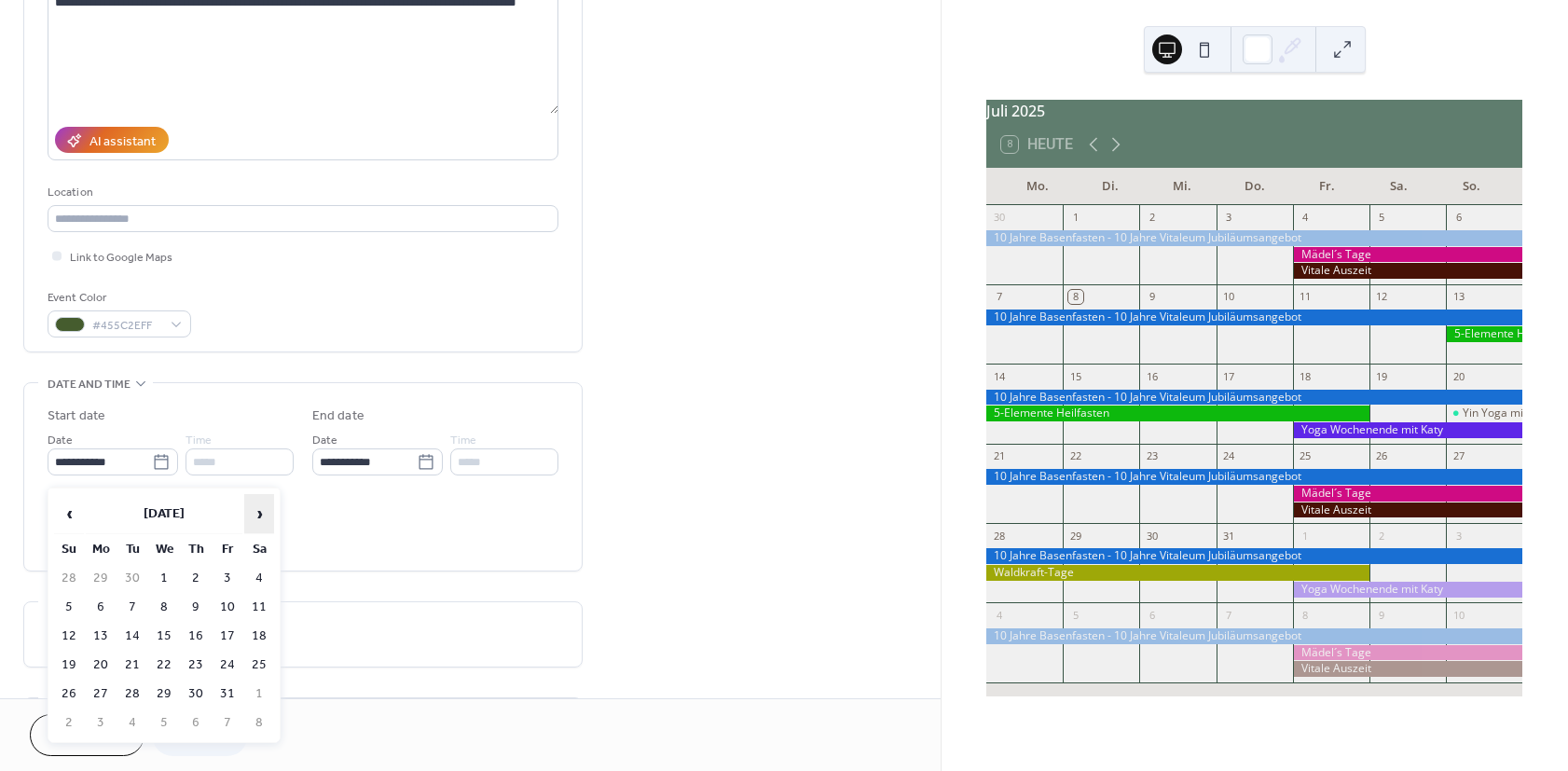 click on "›" at bounding box center [259, 514] 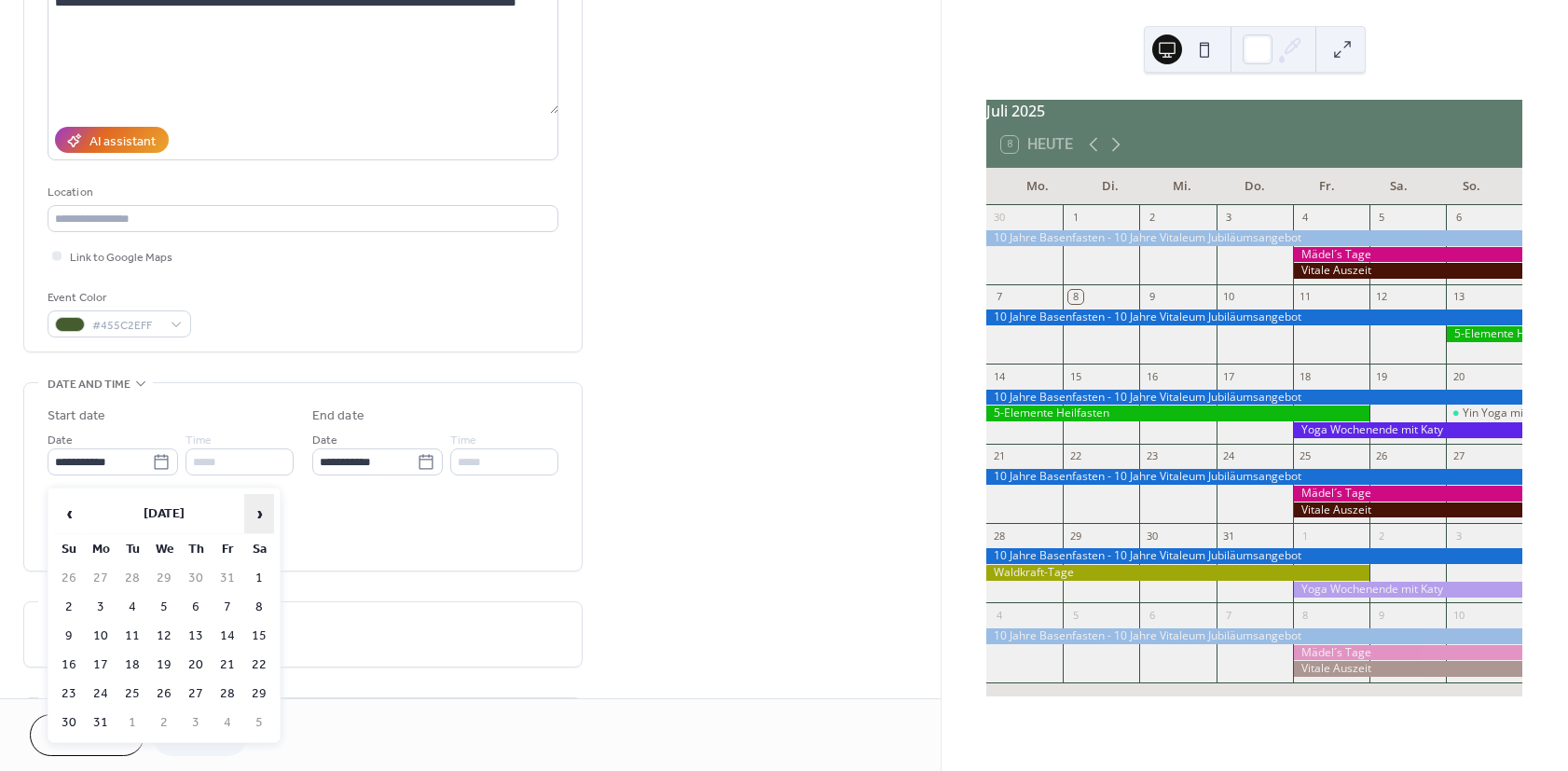 click on "›" at bounding box center [259, 514] 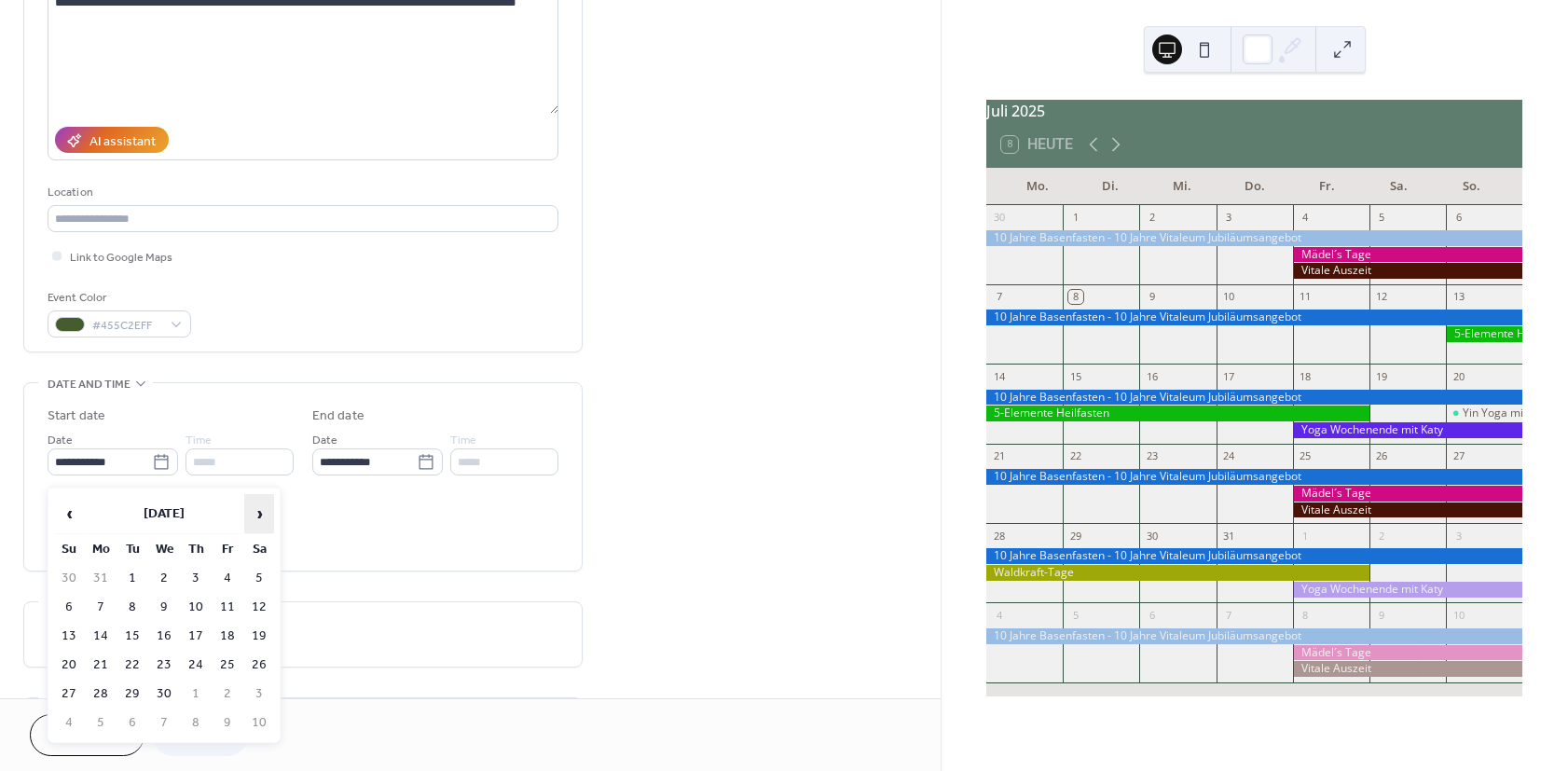 click on "›" at bounding box center [259, 514] 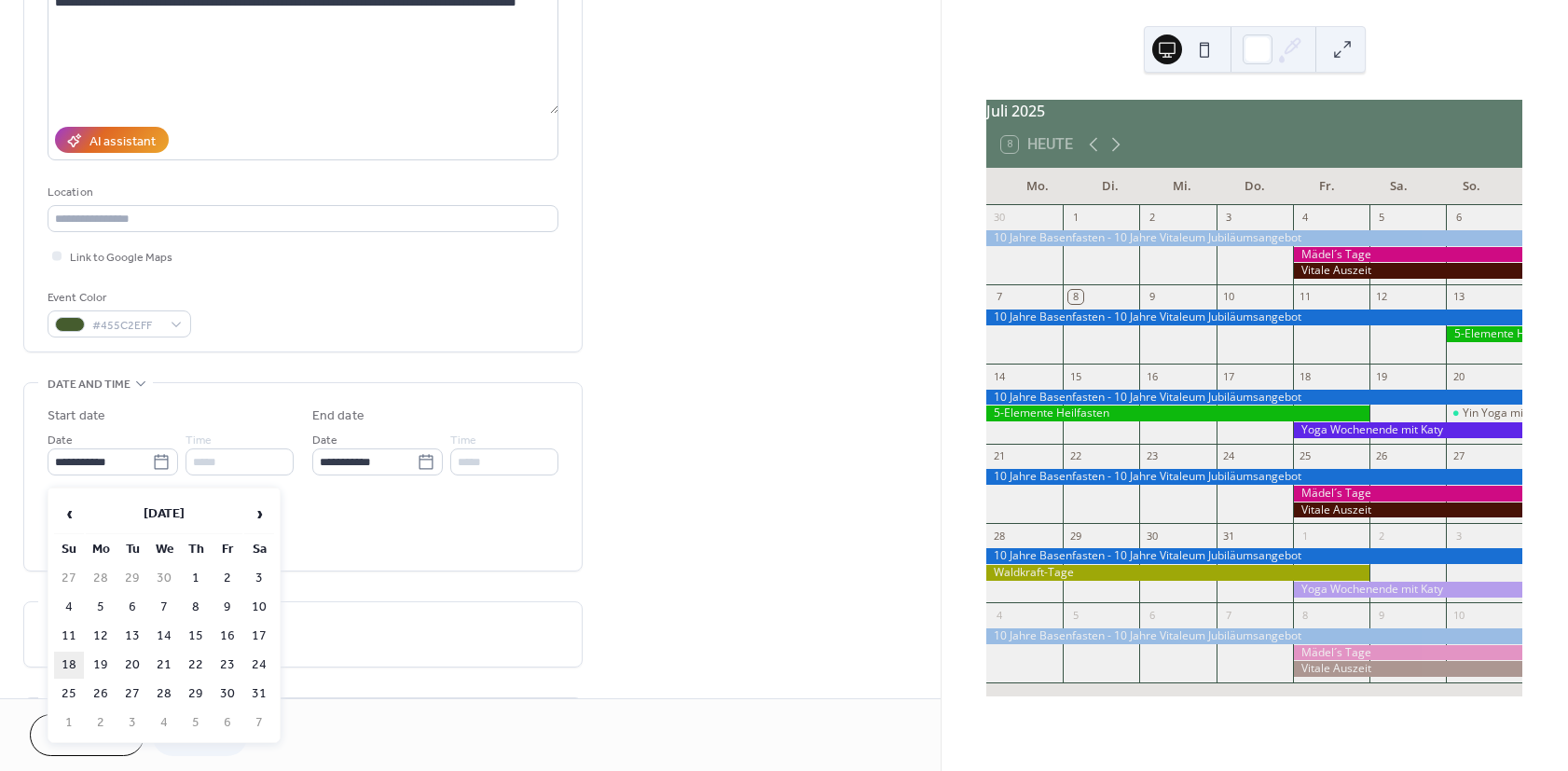 click on "18" at bounding box center [69, 665] 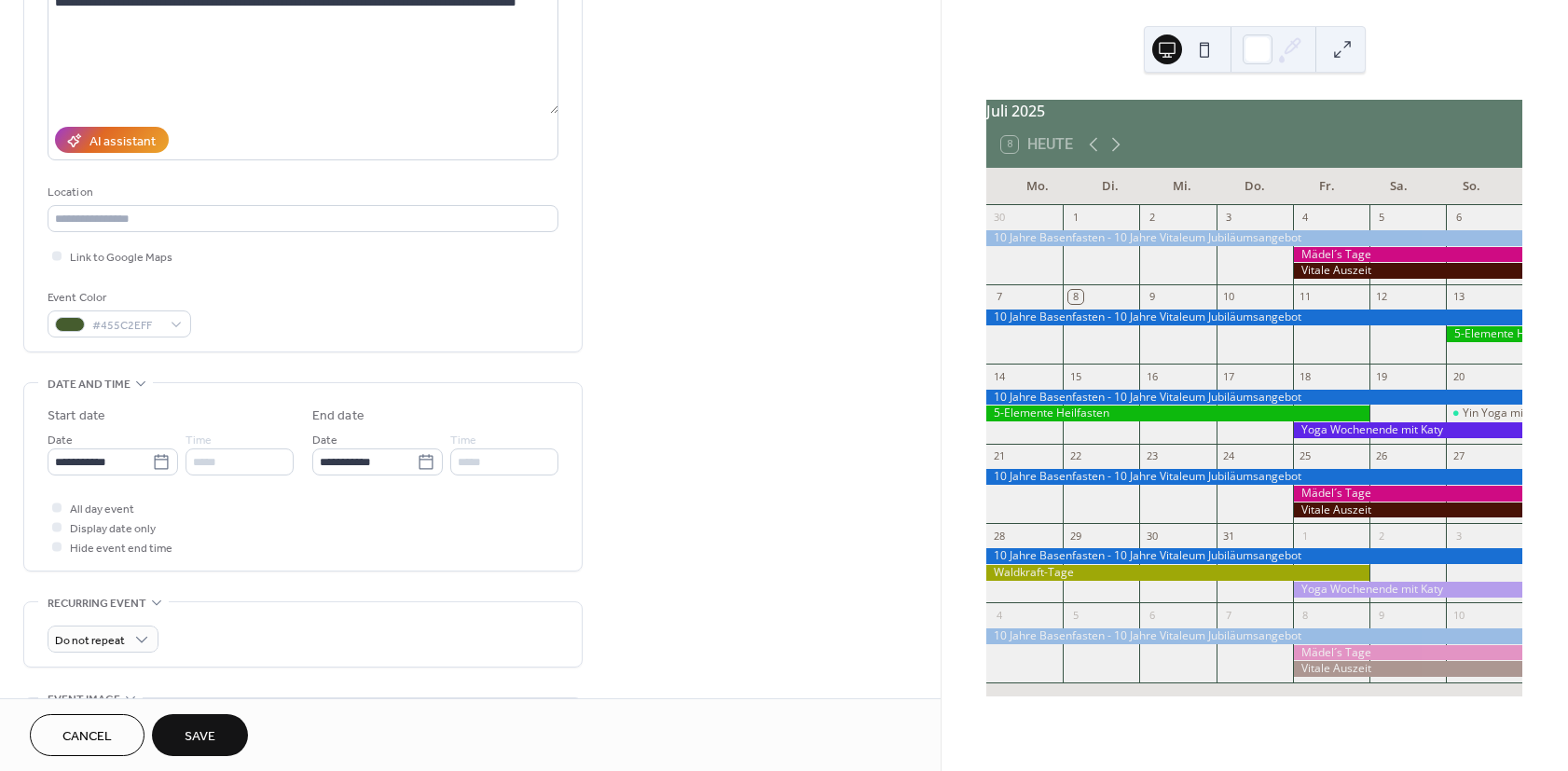 type on "**********" 